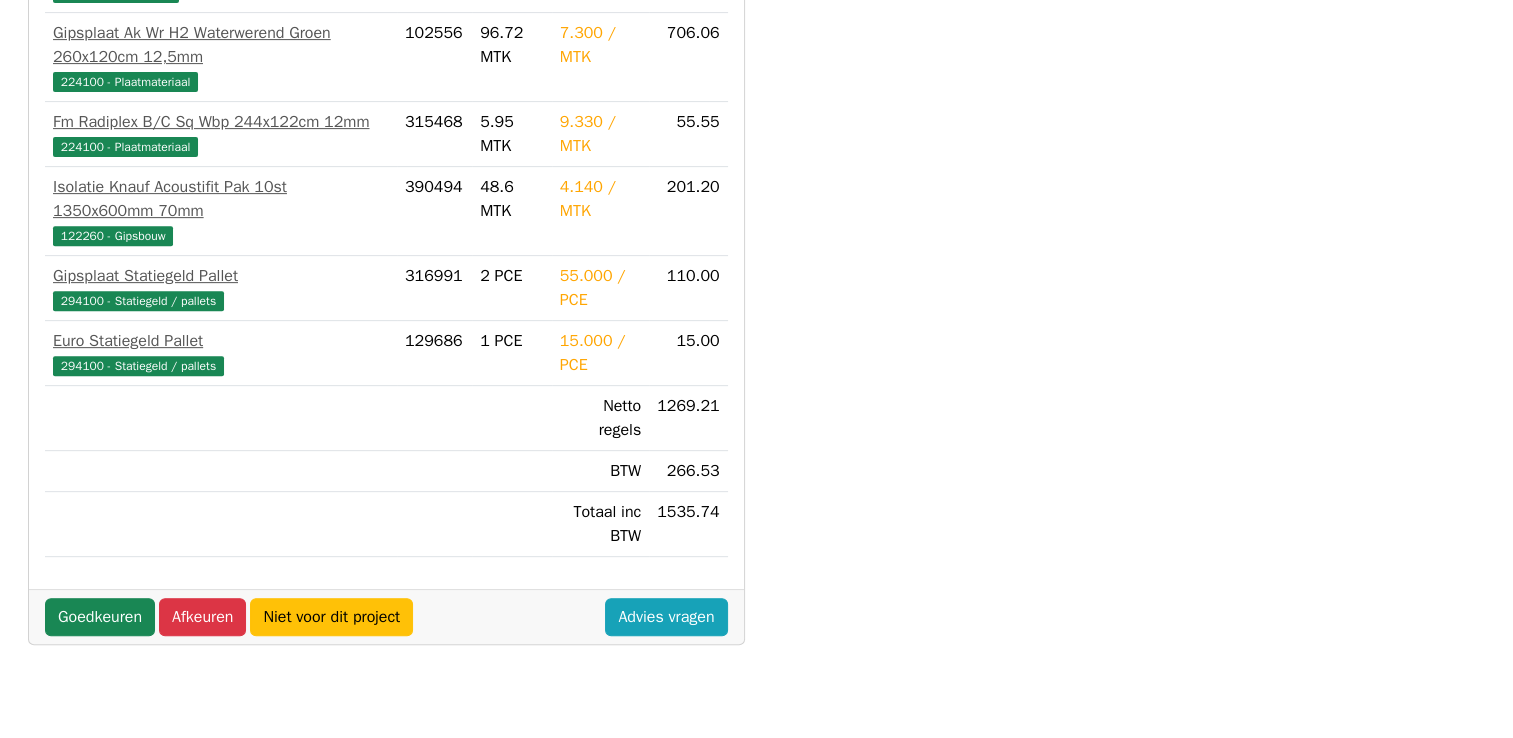 scroll, scrollTop: 744, scrollLeft: 0, axis: vertical 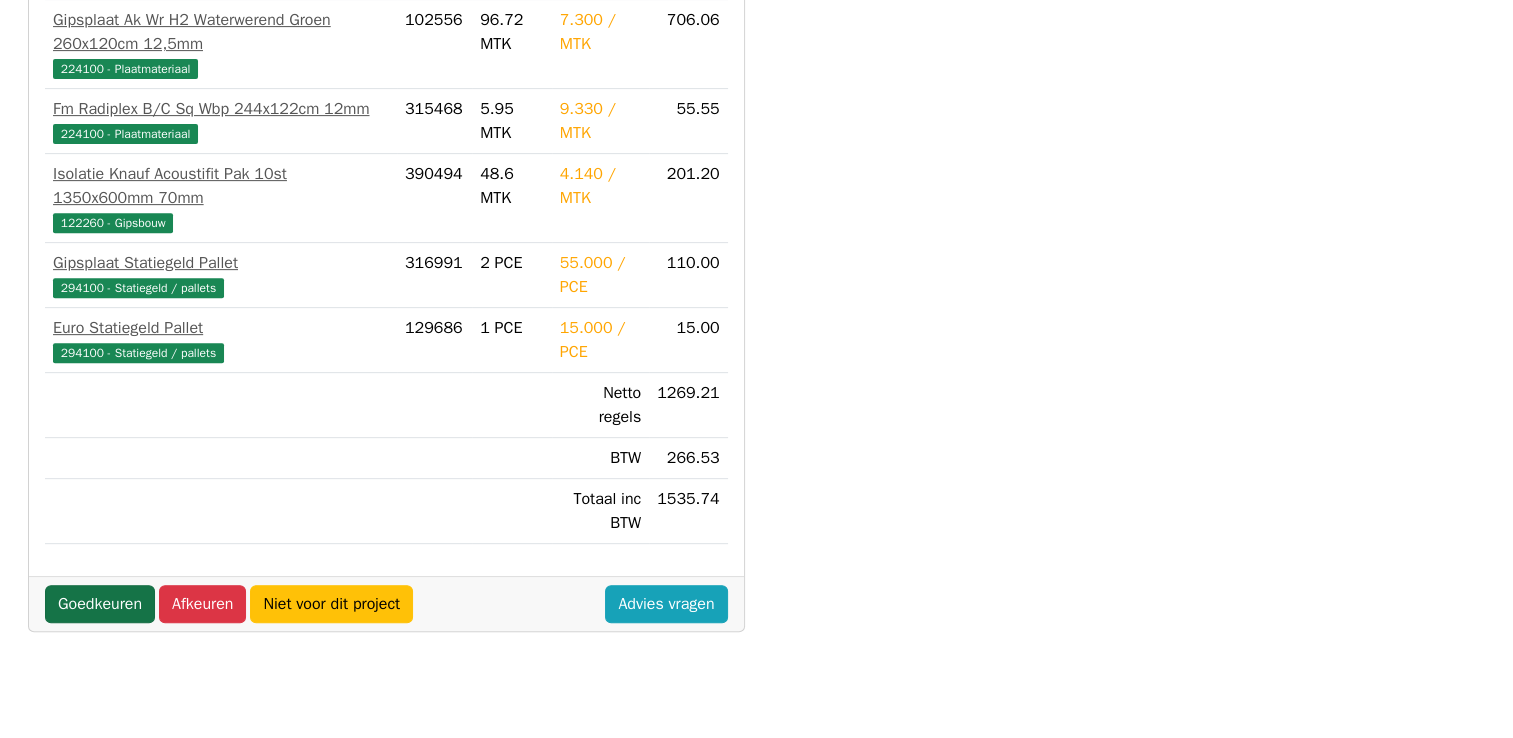 click on "Goedkeuren" at bounding box center (100, 604) 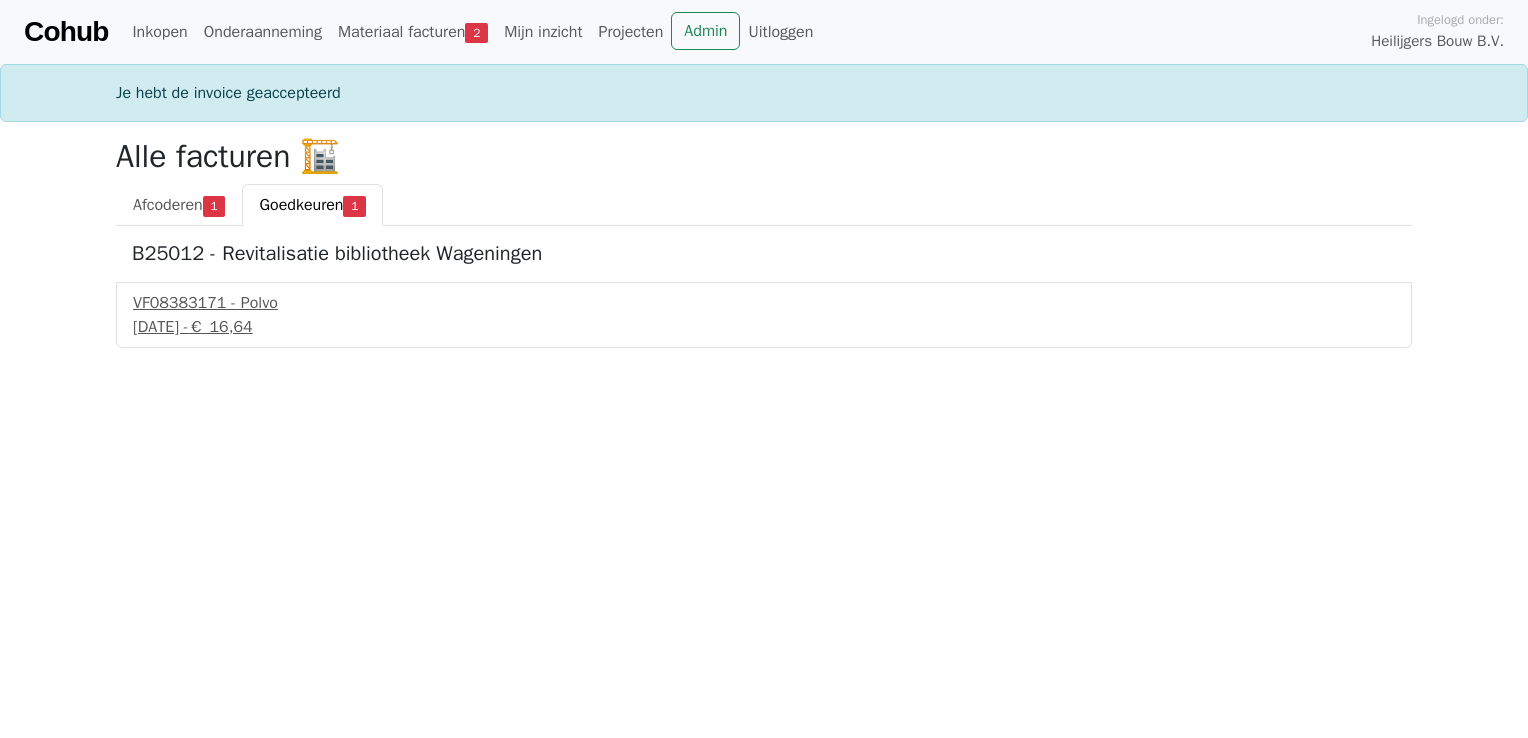 scroll, scrollTop: 0, scrollLeft: 0, axis: both 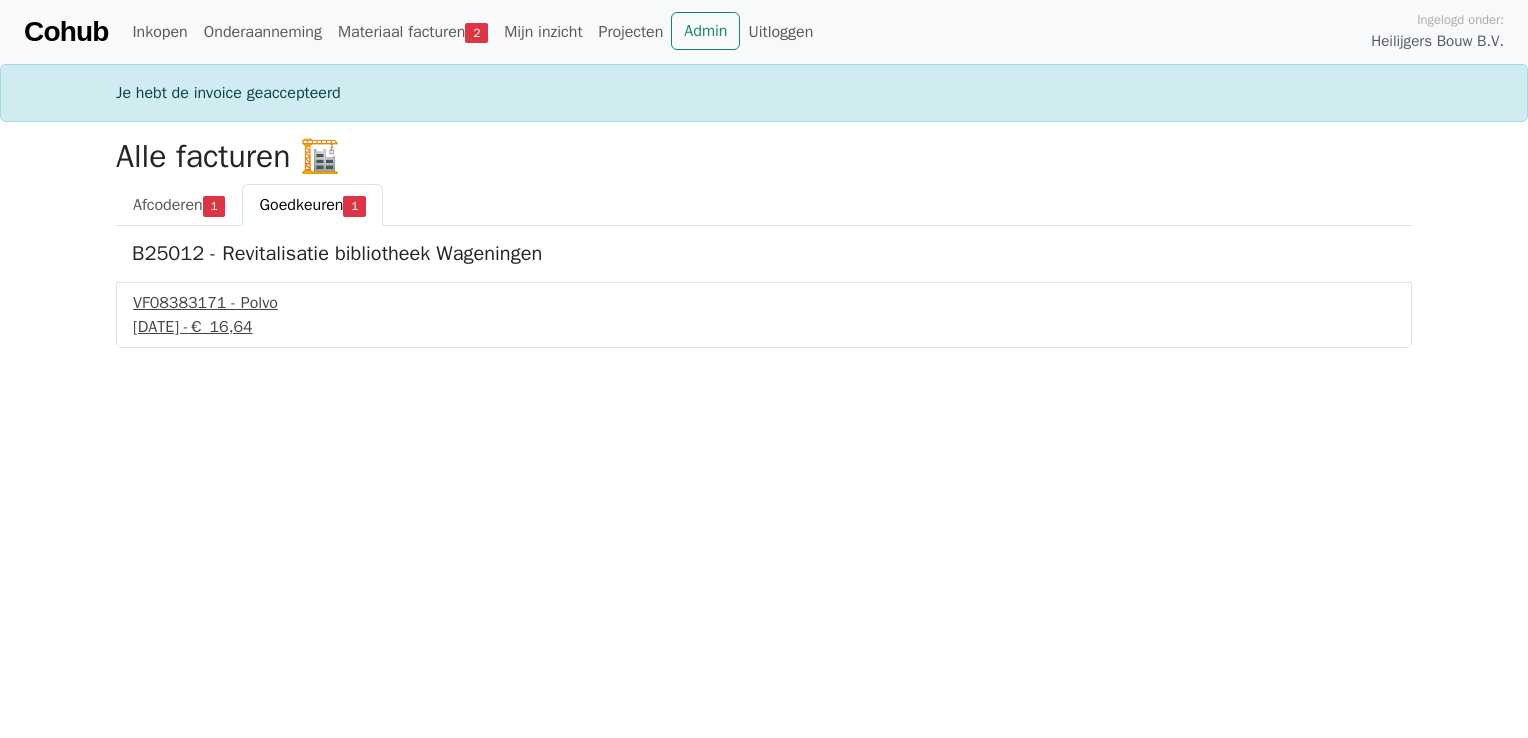 click on "10 juli 2025 -  € 16,64" at bounding box center (764, 327) 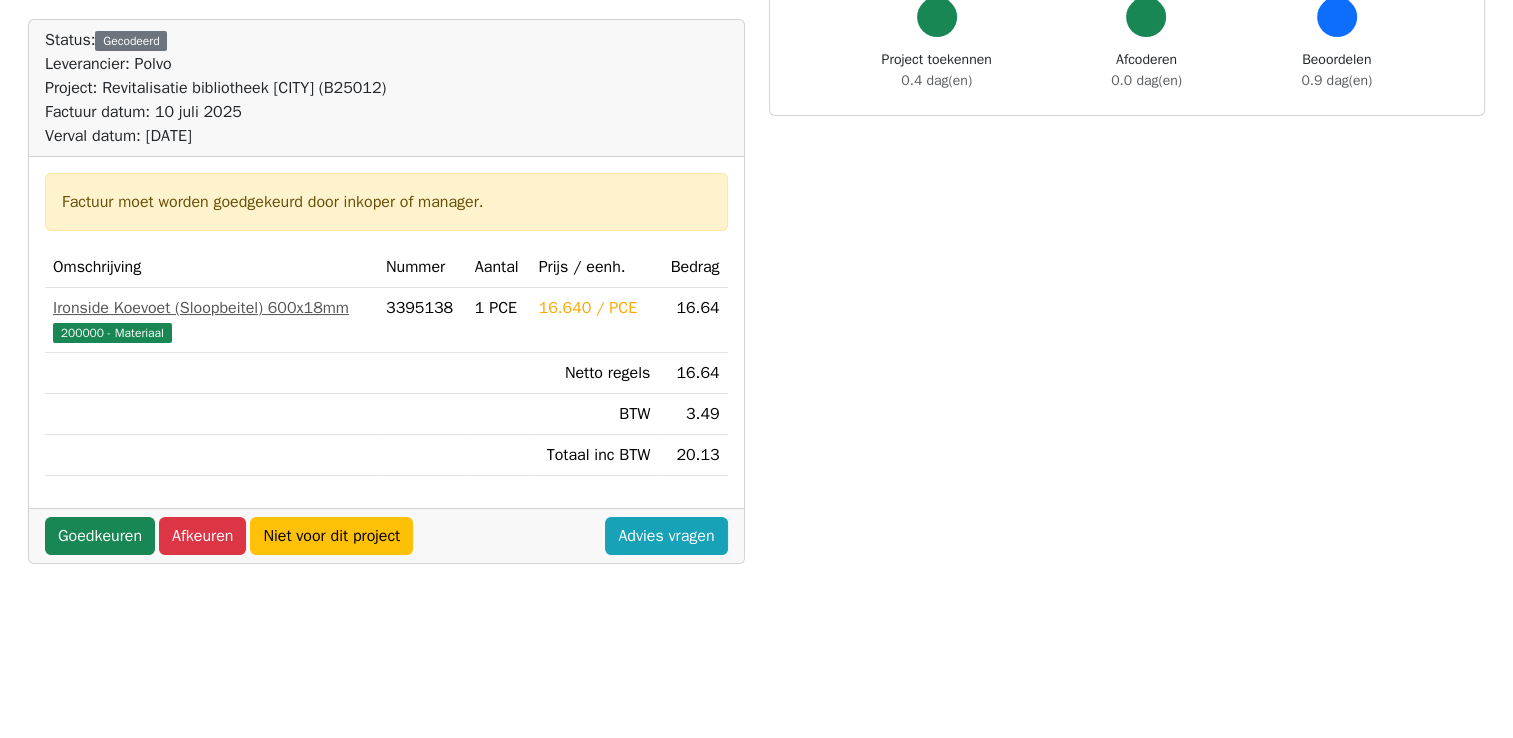 scroll, scrollTop: 200, scrollLeft: 0, axis: vertical 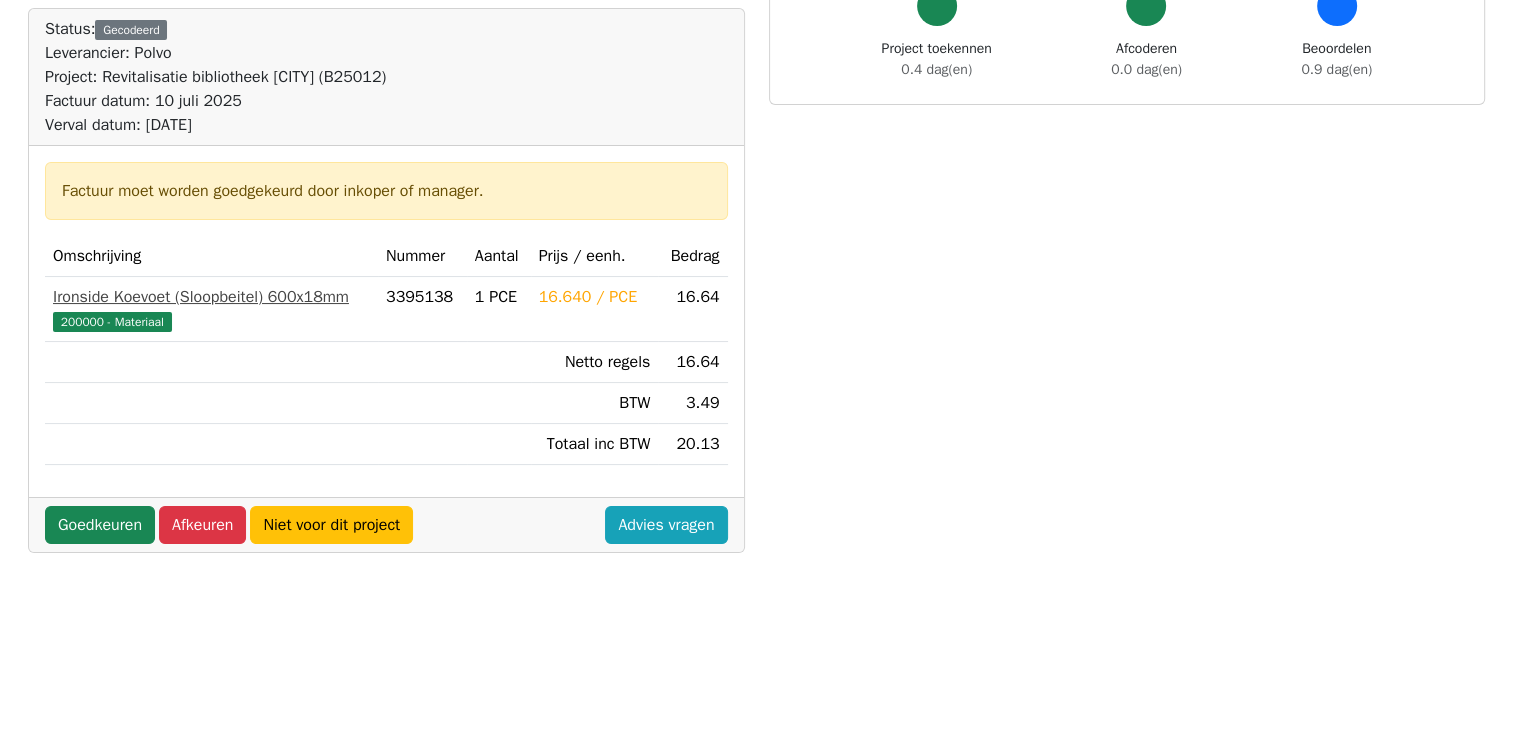 click on "200000 - Materiaal" at bounding box center (112, 322) 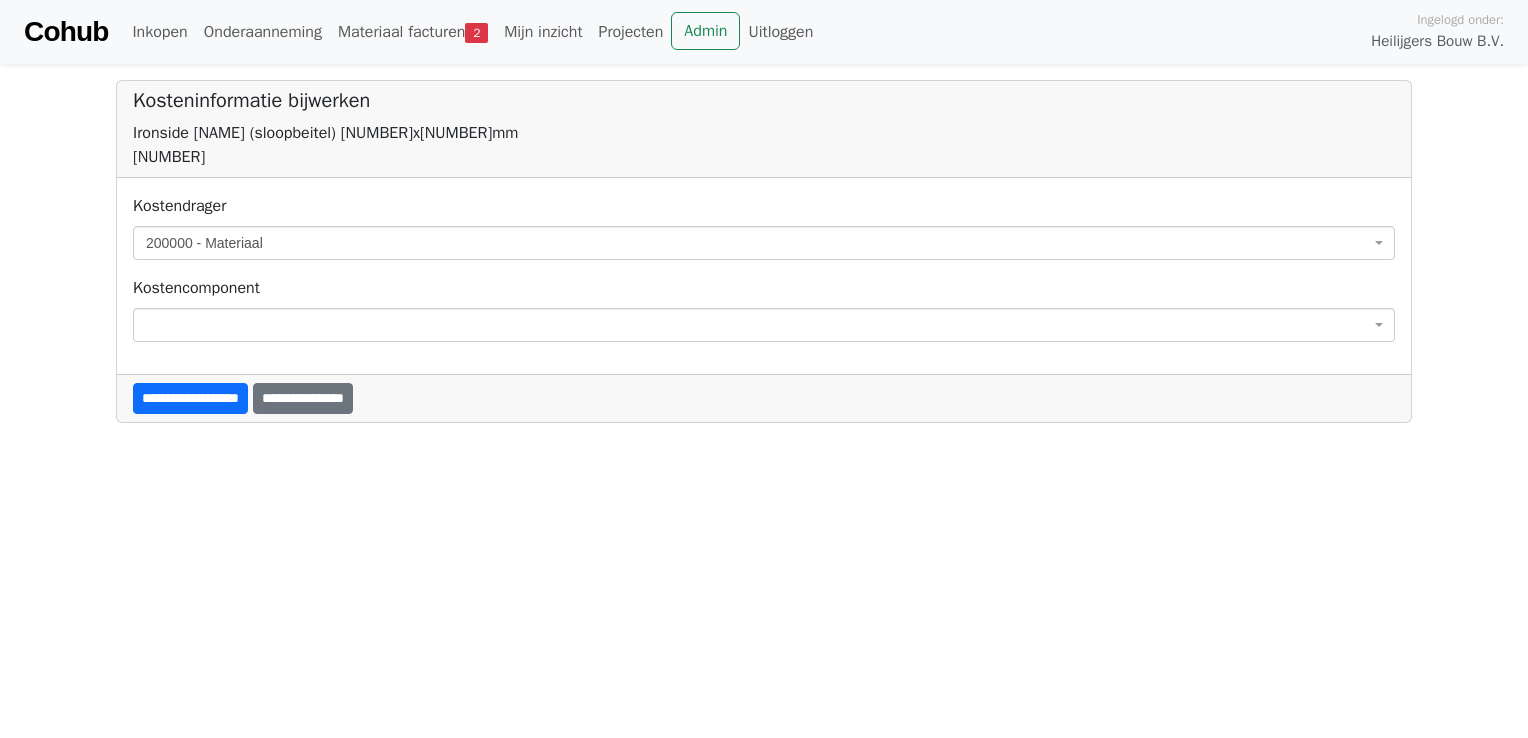 scroll, scrollTop: 0, scrollLeft: 0, axis: both 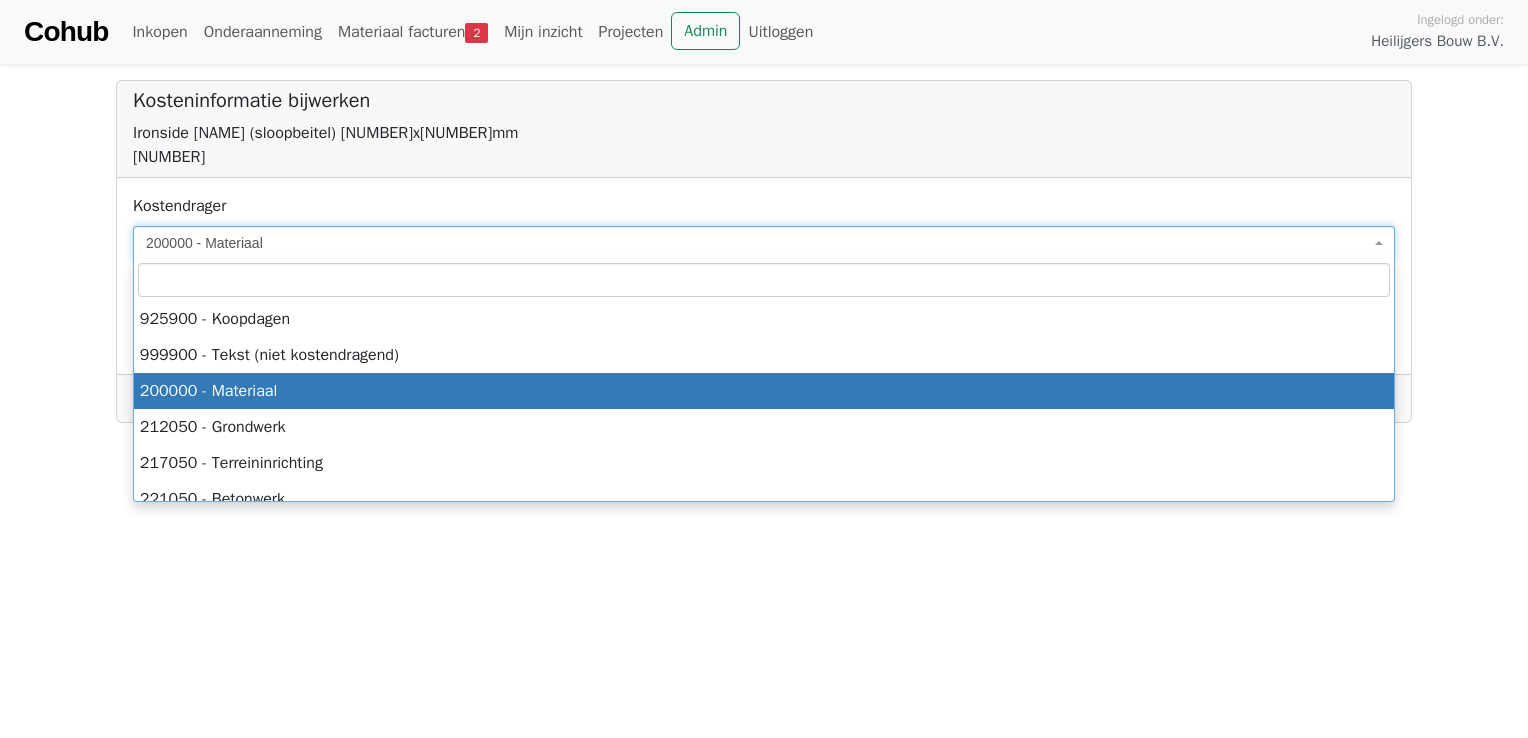 click on "200000 - Materiaal" at bounding box center (758, 243) 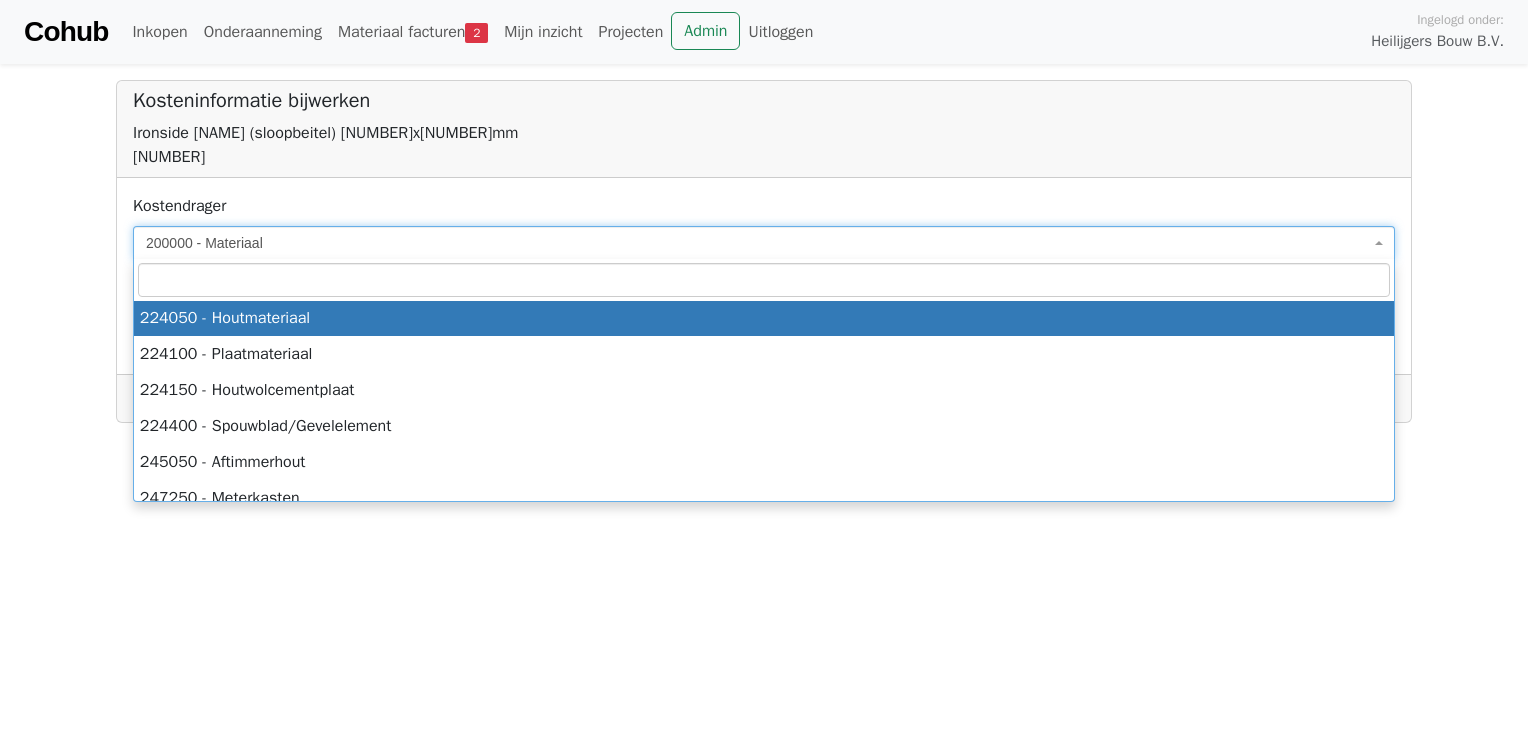 scroll, scrollTop: 4116, scrollLeft: 0, axis: vertical 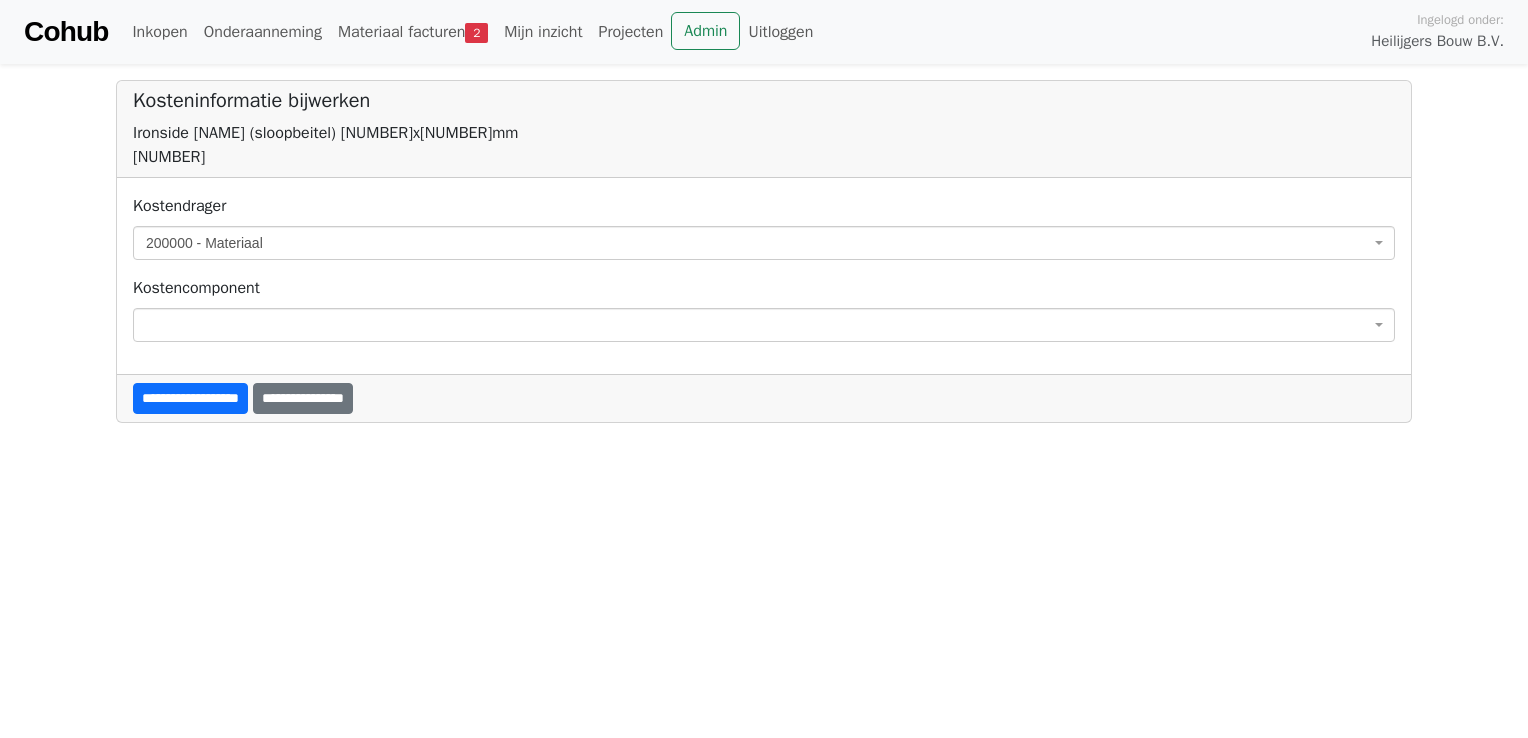 click on "3395138" at bounding box center [764, 157] 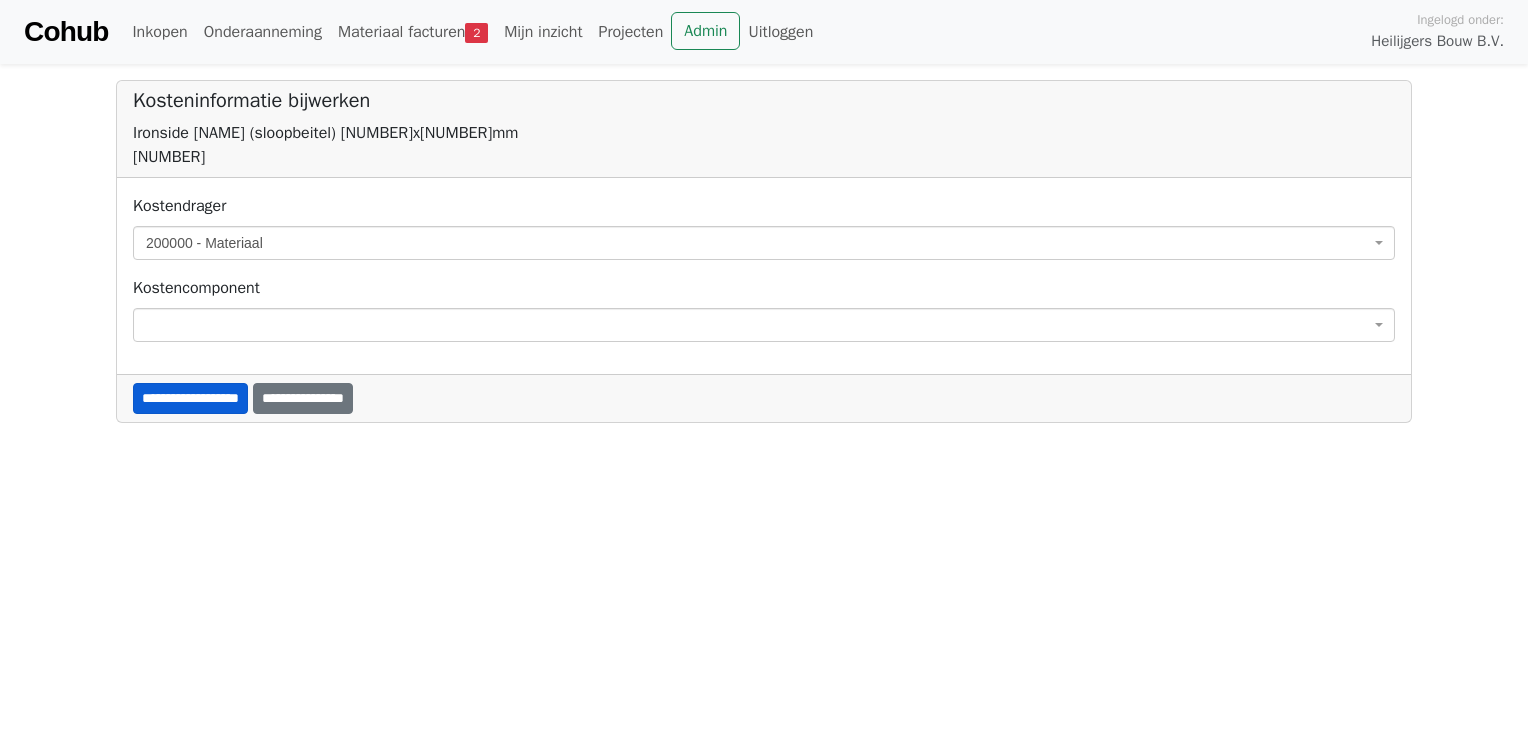 click on "**********" at bounding box center (190, 398) 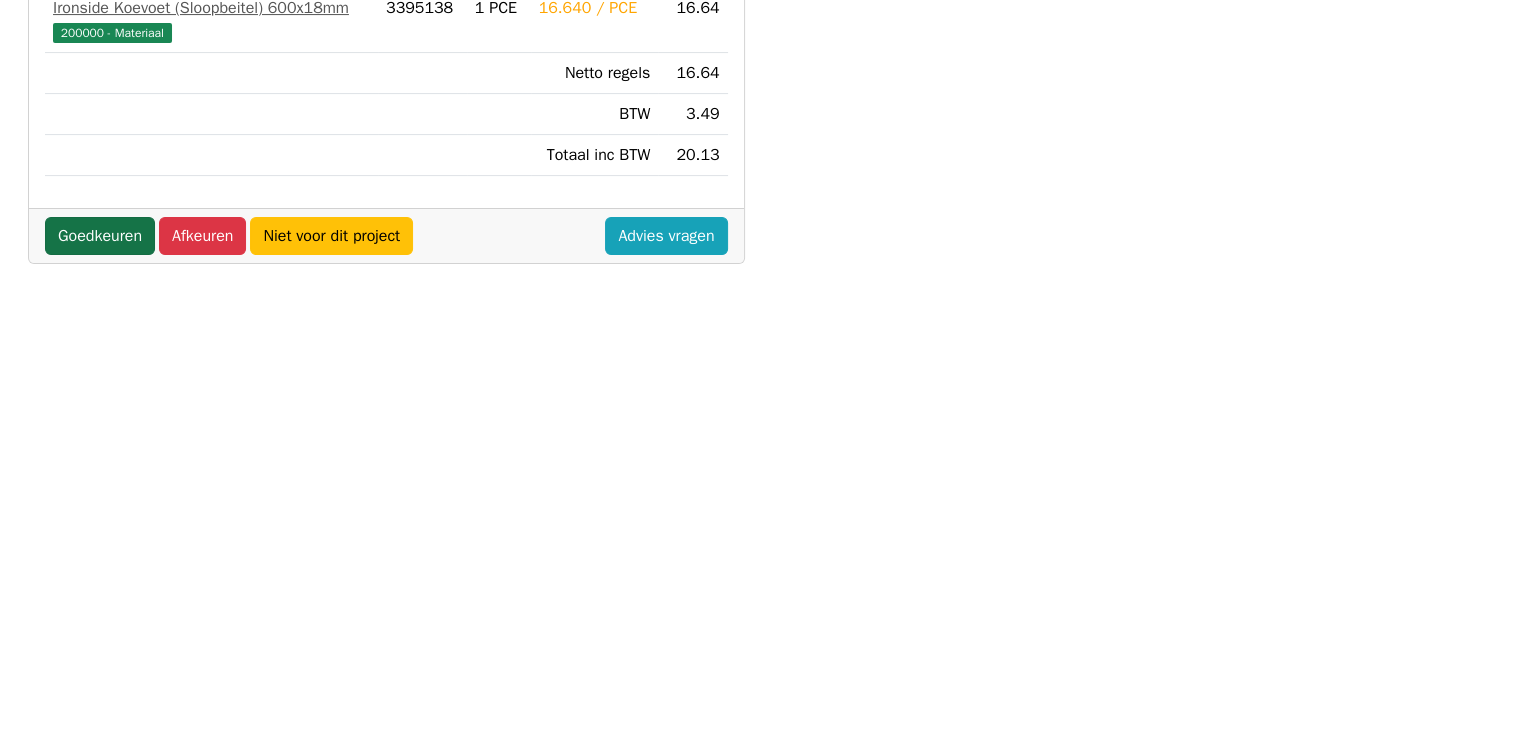 scroll, scrollTop: 400, scrollLeft: 0, axis: vertical 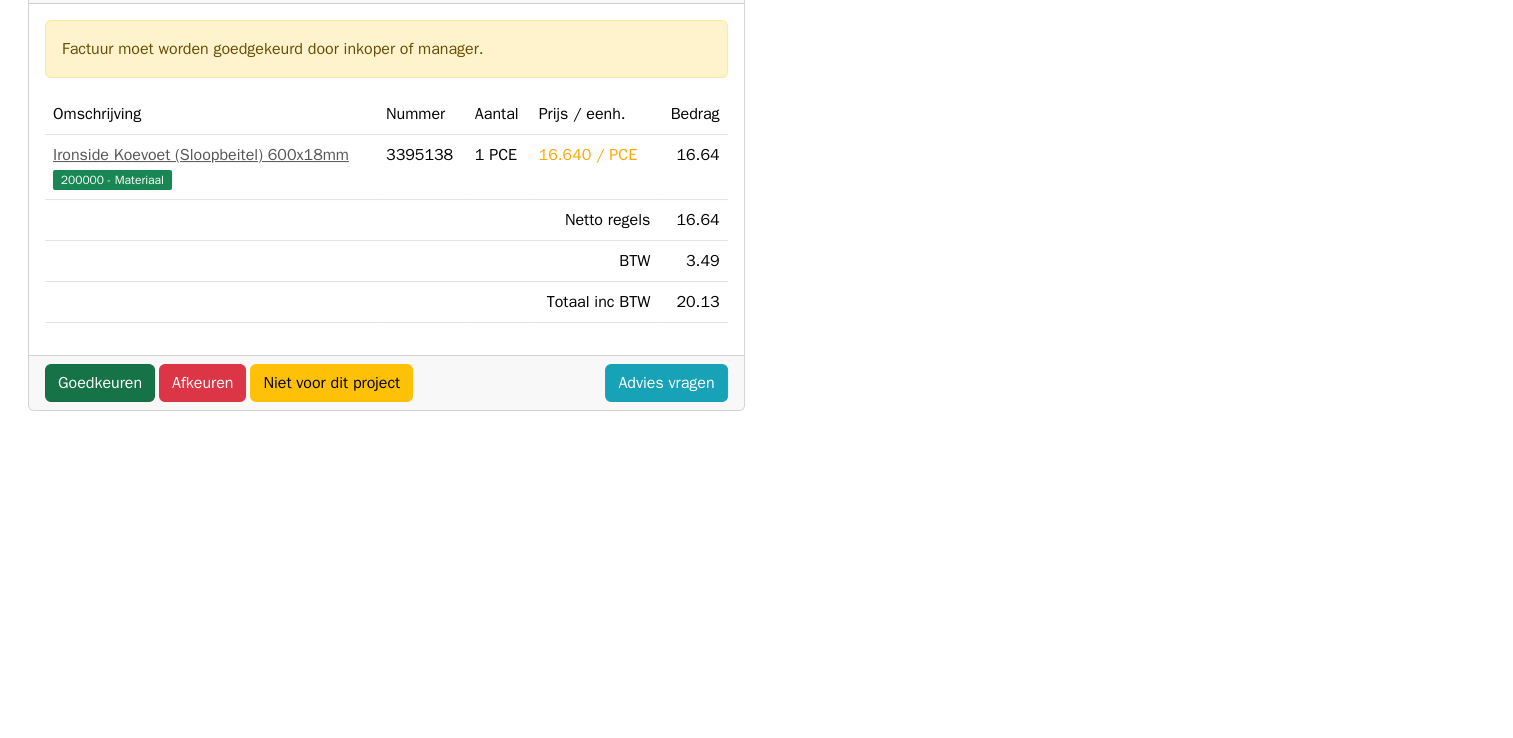 click on "Goedkeuren" at bounding box center [100, 383] 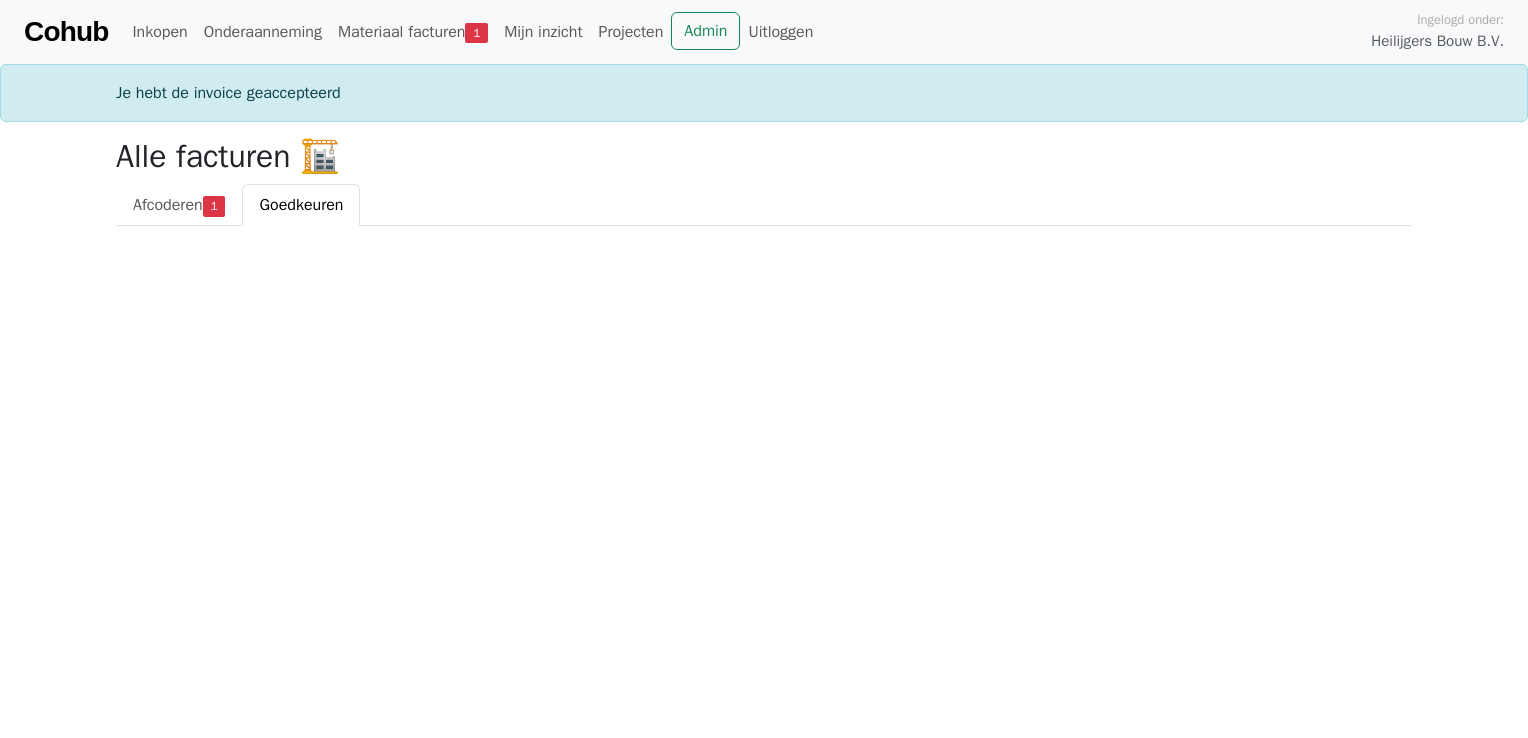 scroll, scrollTop: 0, scrollLeft: 0, axis: both 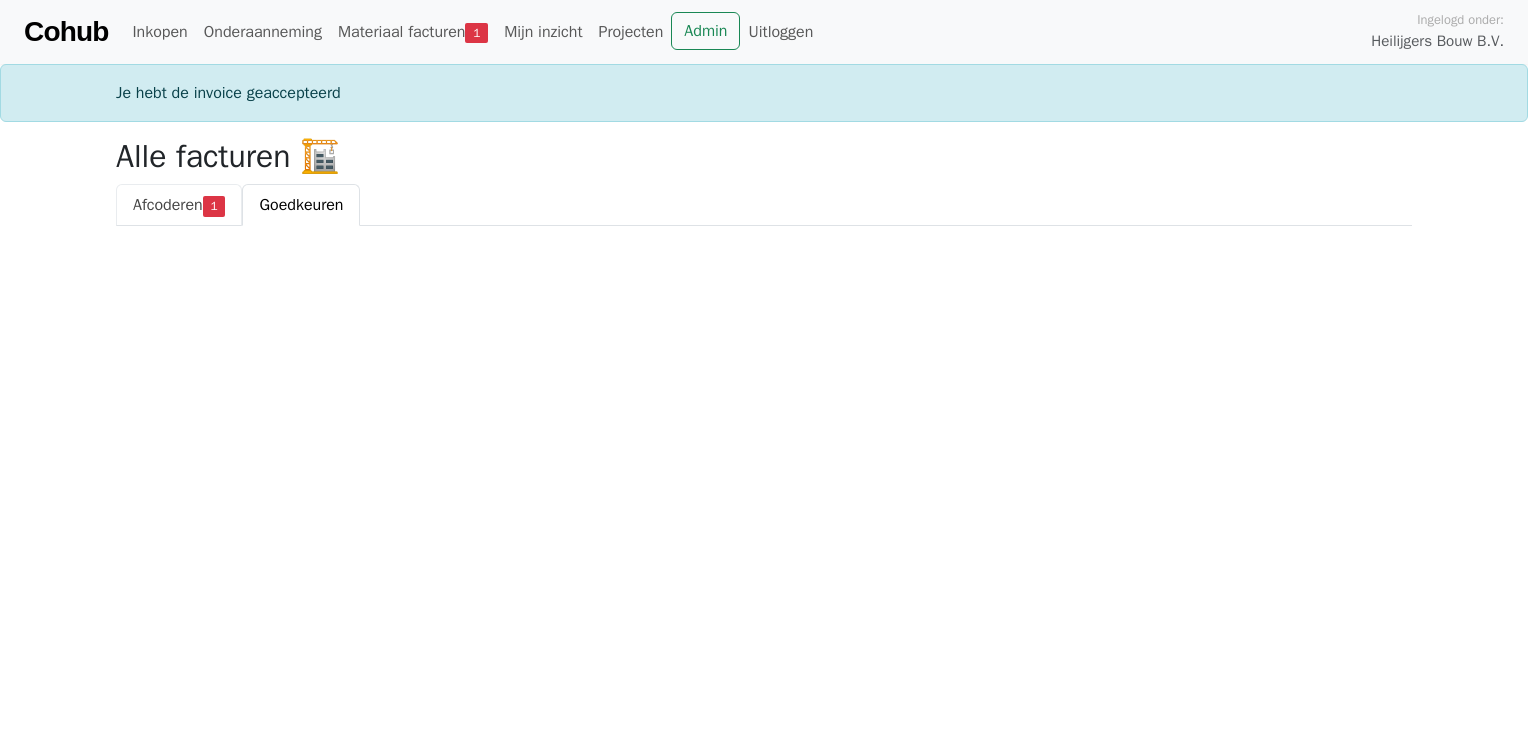 click on "Afcoderen" at bounding box center (168, 205) 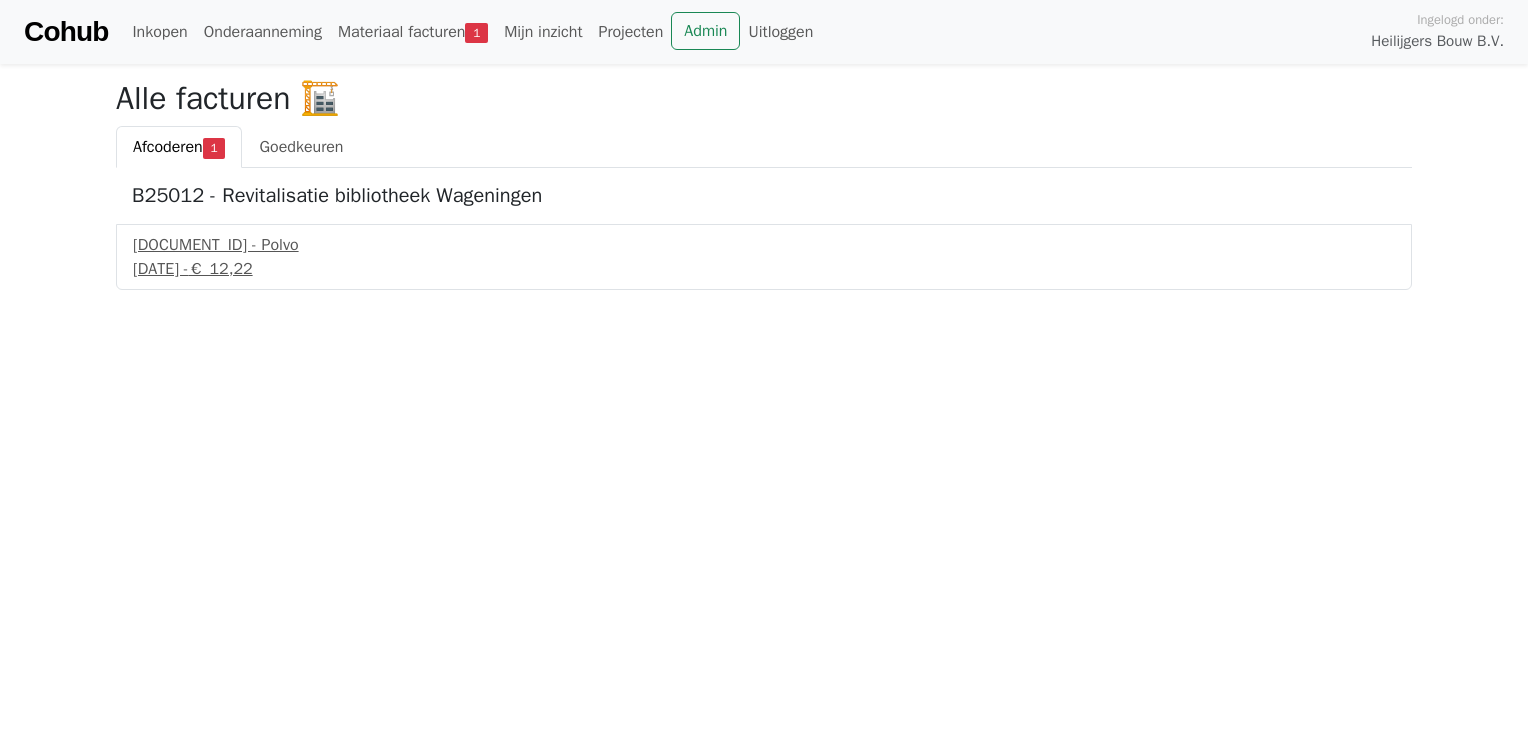 scroll, scrollTop: 0, scrollLeft: 0, axis: both 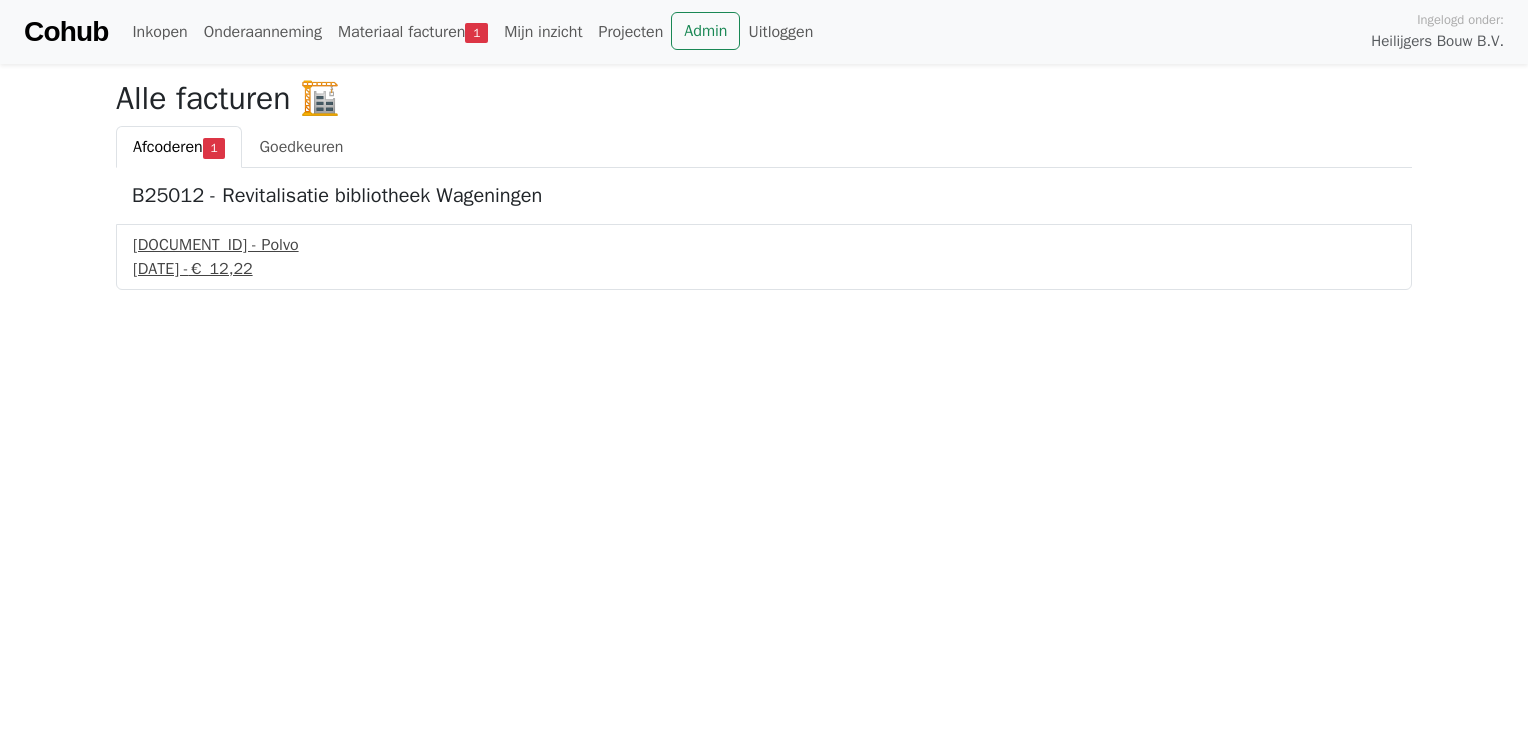click on "[DATE] -  [PRICE]" at bounding box center (764, 269) 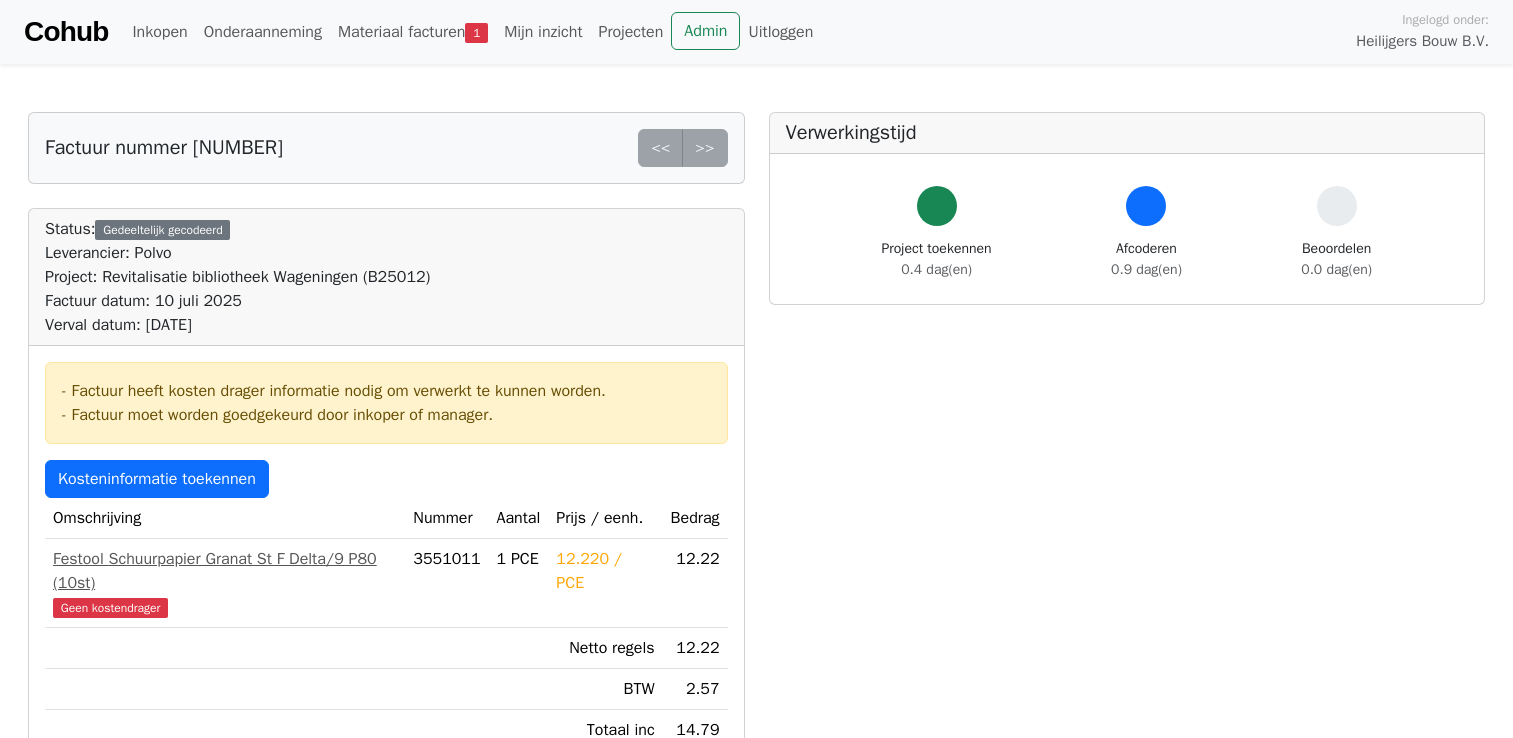 scroll, scrollTop: 0, scrollLeft: 0, axis: both 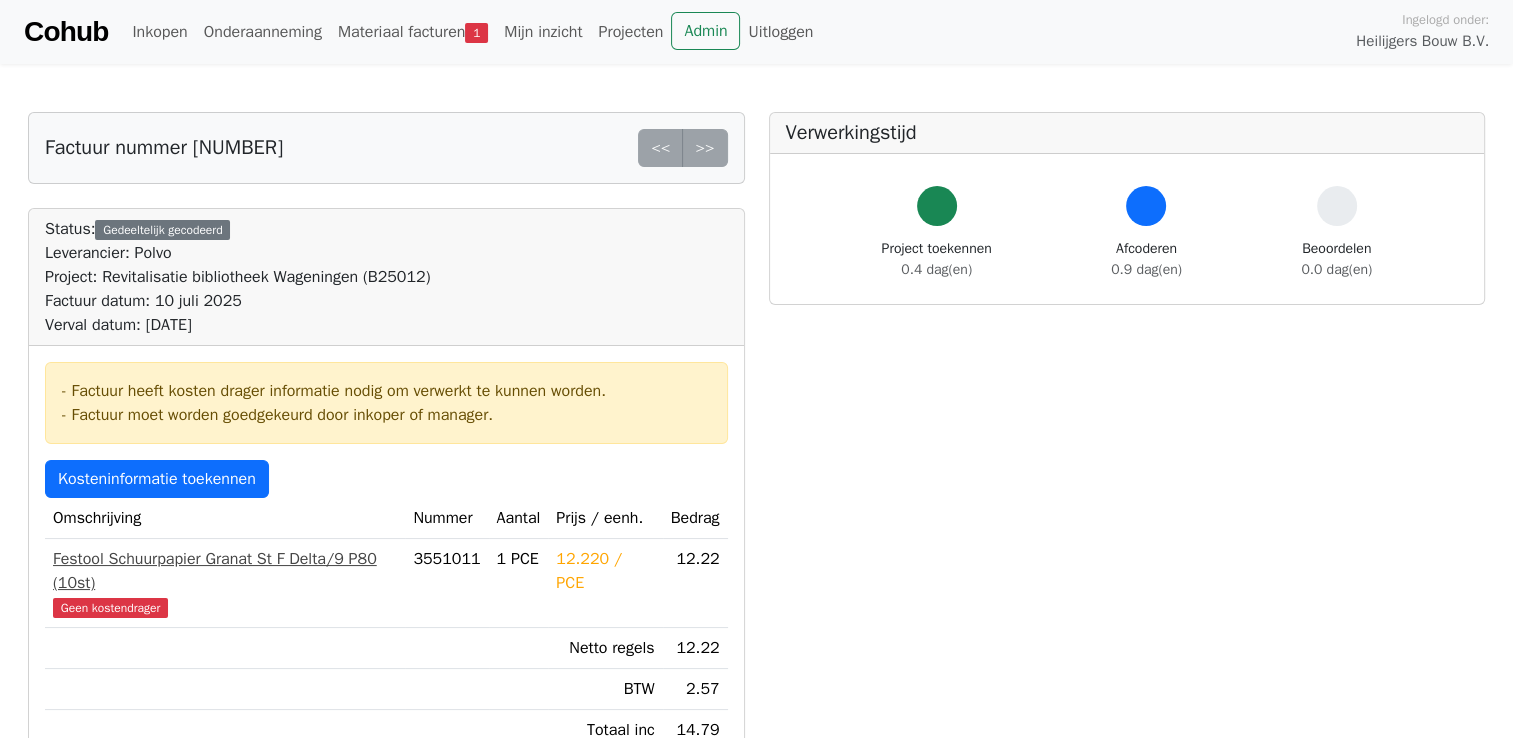 click on "Festool Schuurpapier Granat St F Delta/9 P80 (10st)" at bounding box center (225, 571) 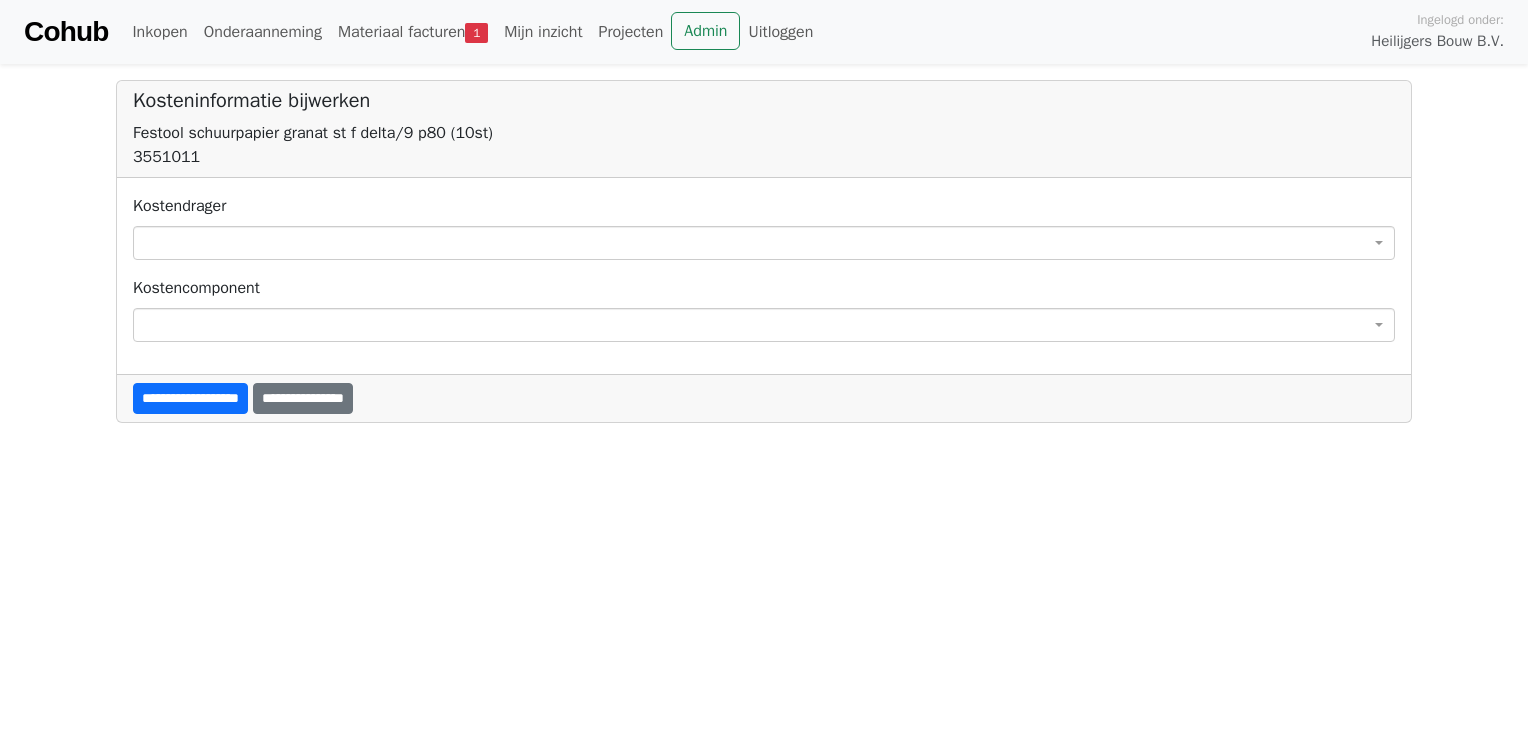 scroll, scrollTop: 0, scrollLeft: 0, axis: both 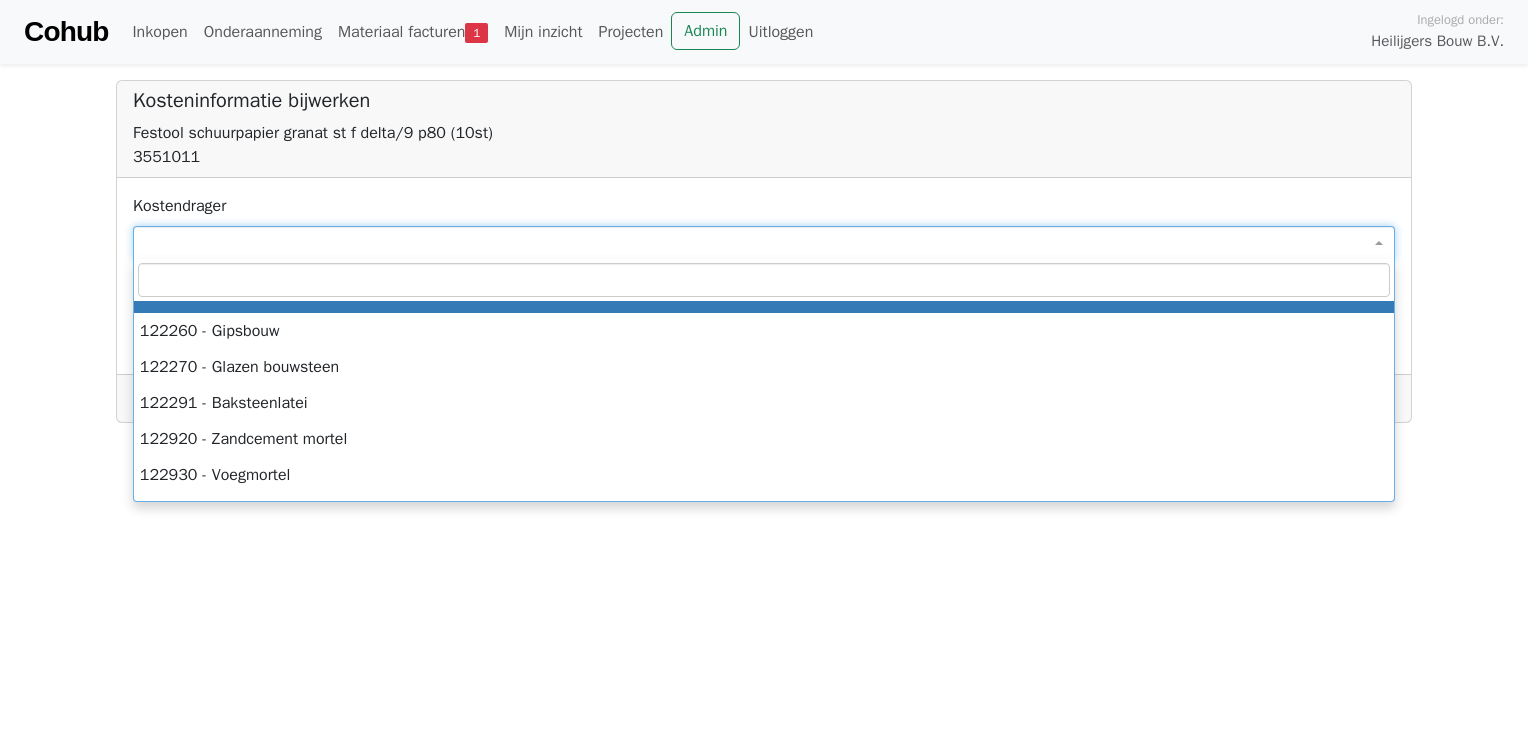 click at bounding box center [764, 243] 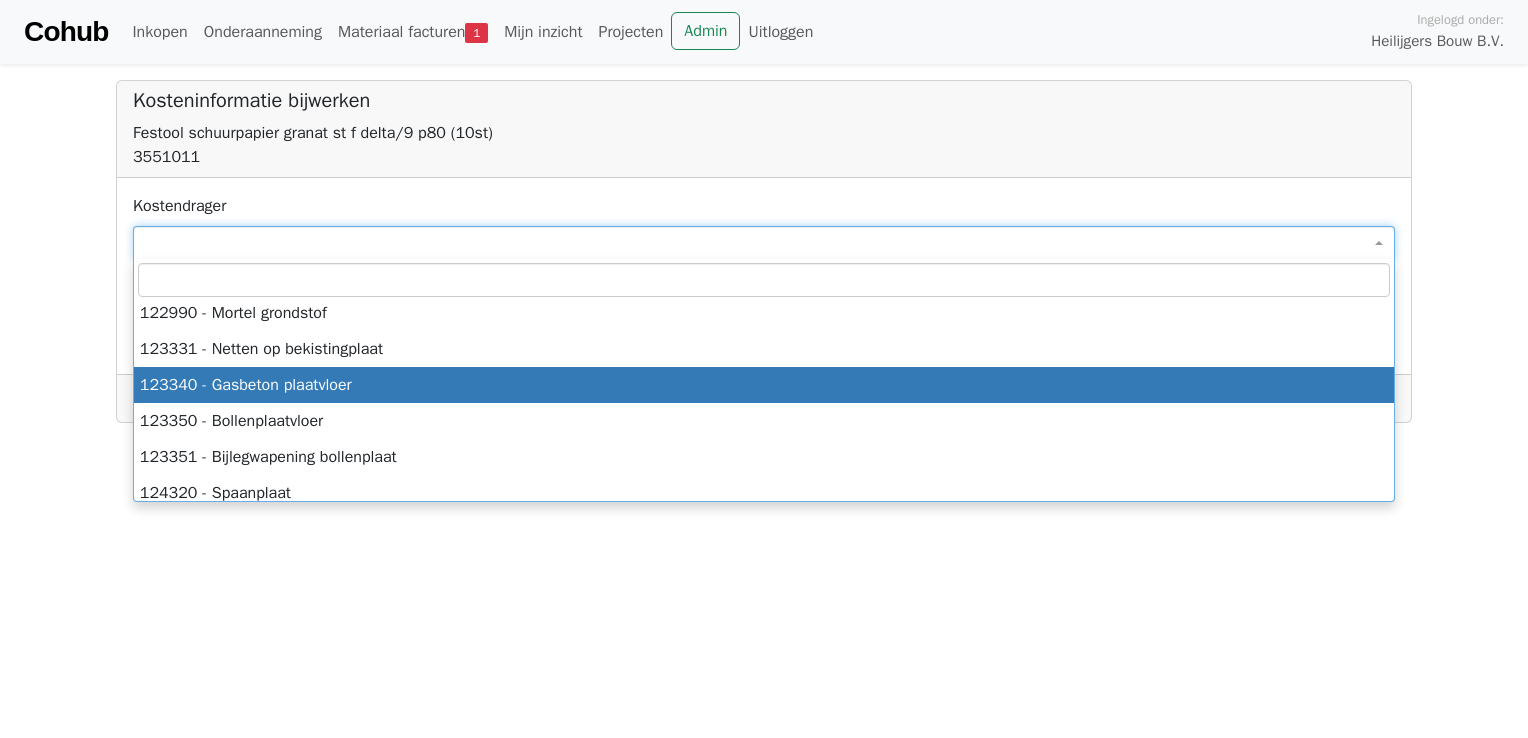 scroll, scrollTop: 400, scrollLeft: 0, axis: vertical 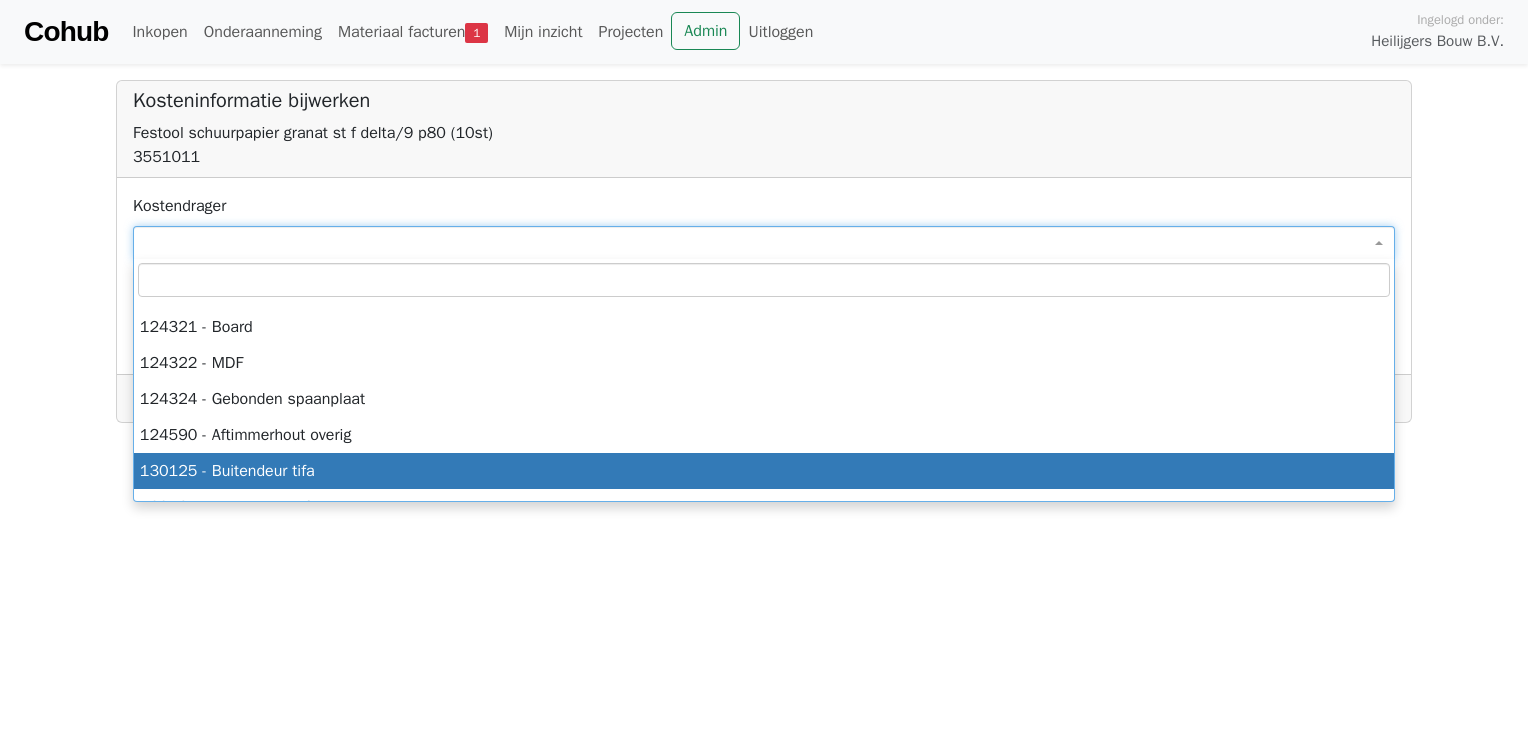 drag, startPoint x: 284, startPoint y: 548, endPoint x: 279, endPoint y: 523, distance: 25.495098 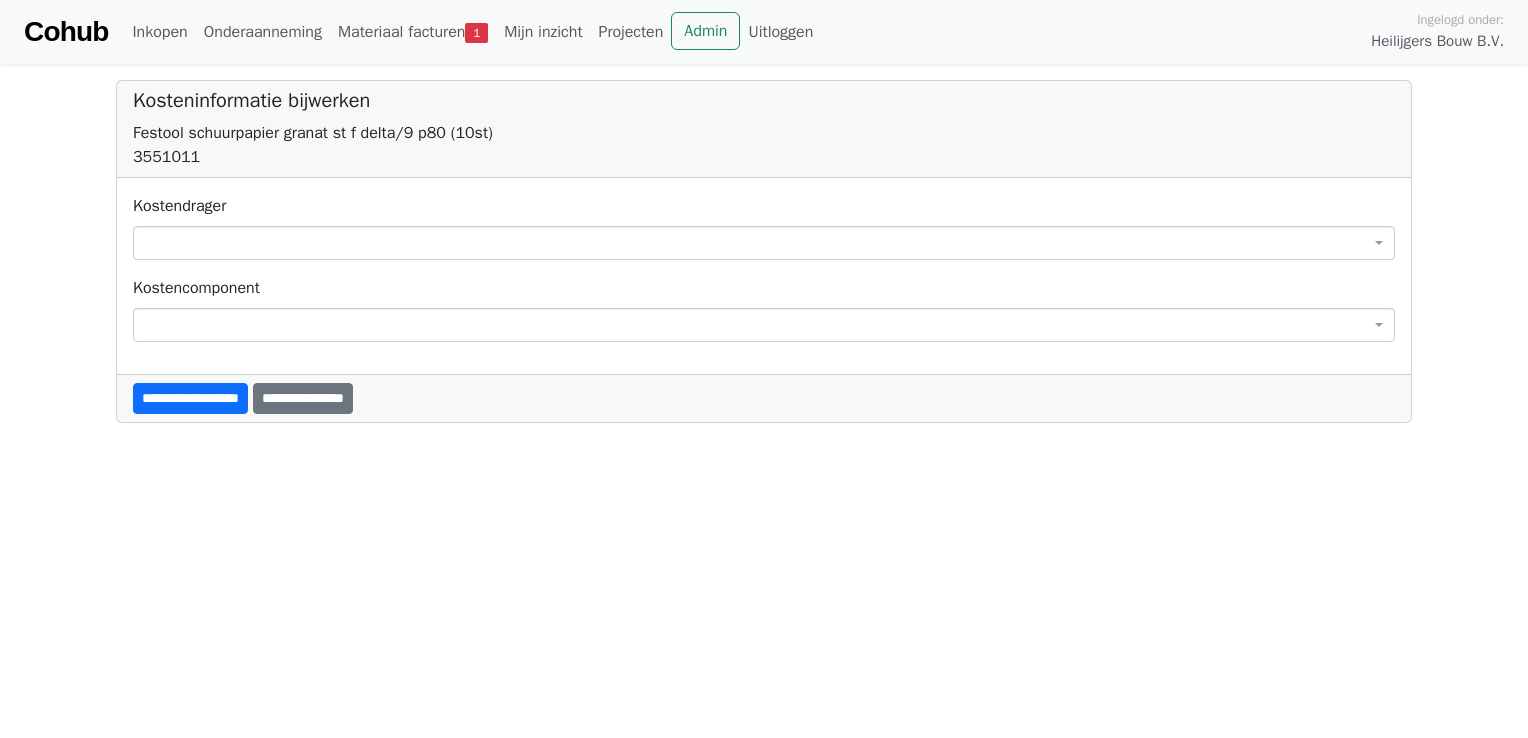 drag, startPoint x: 56, startPoint y: 338, endPoint x: 83, endPoint y: 327, distance: 29.15476 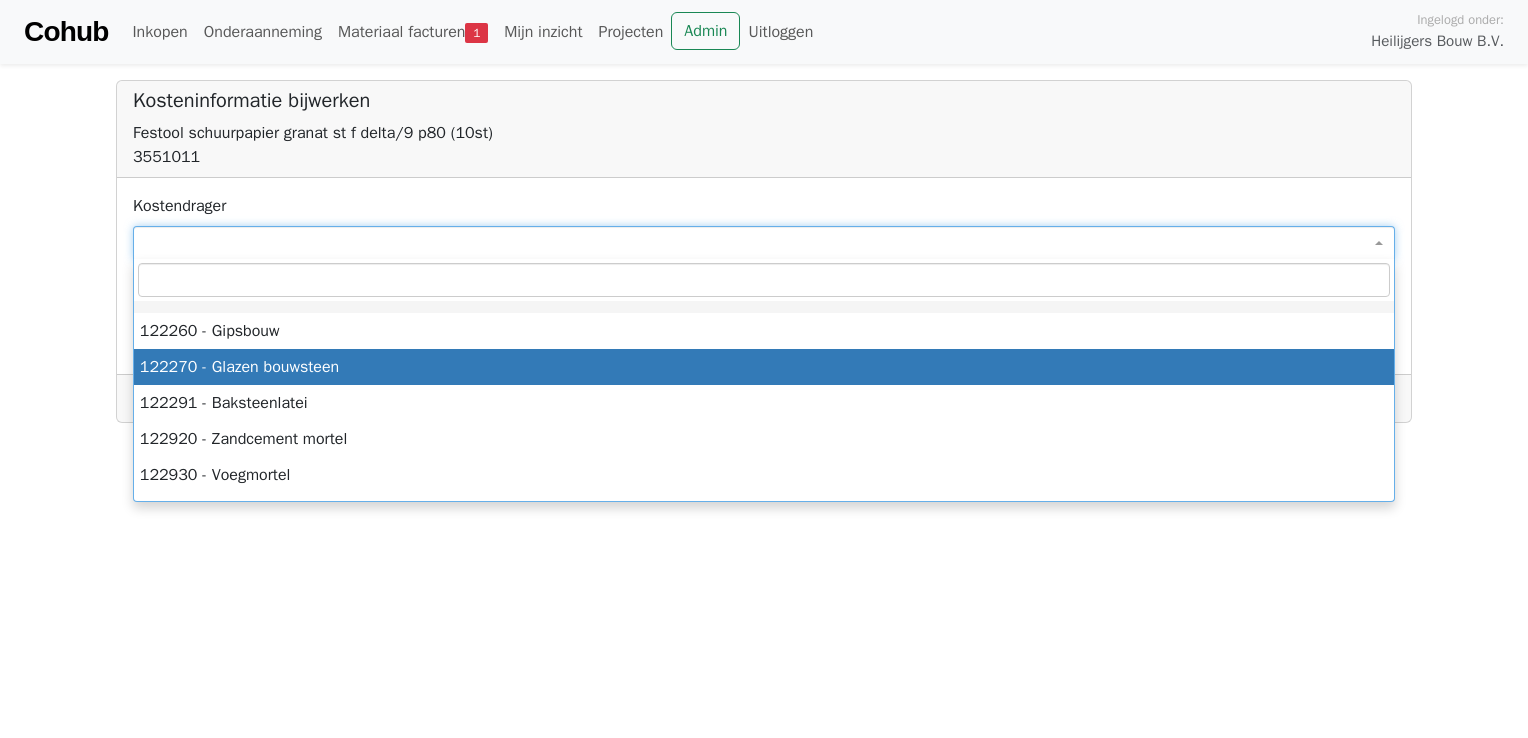 type on "*" 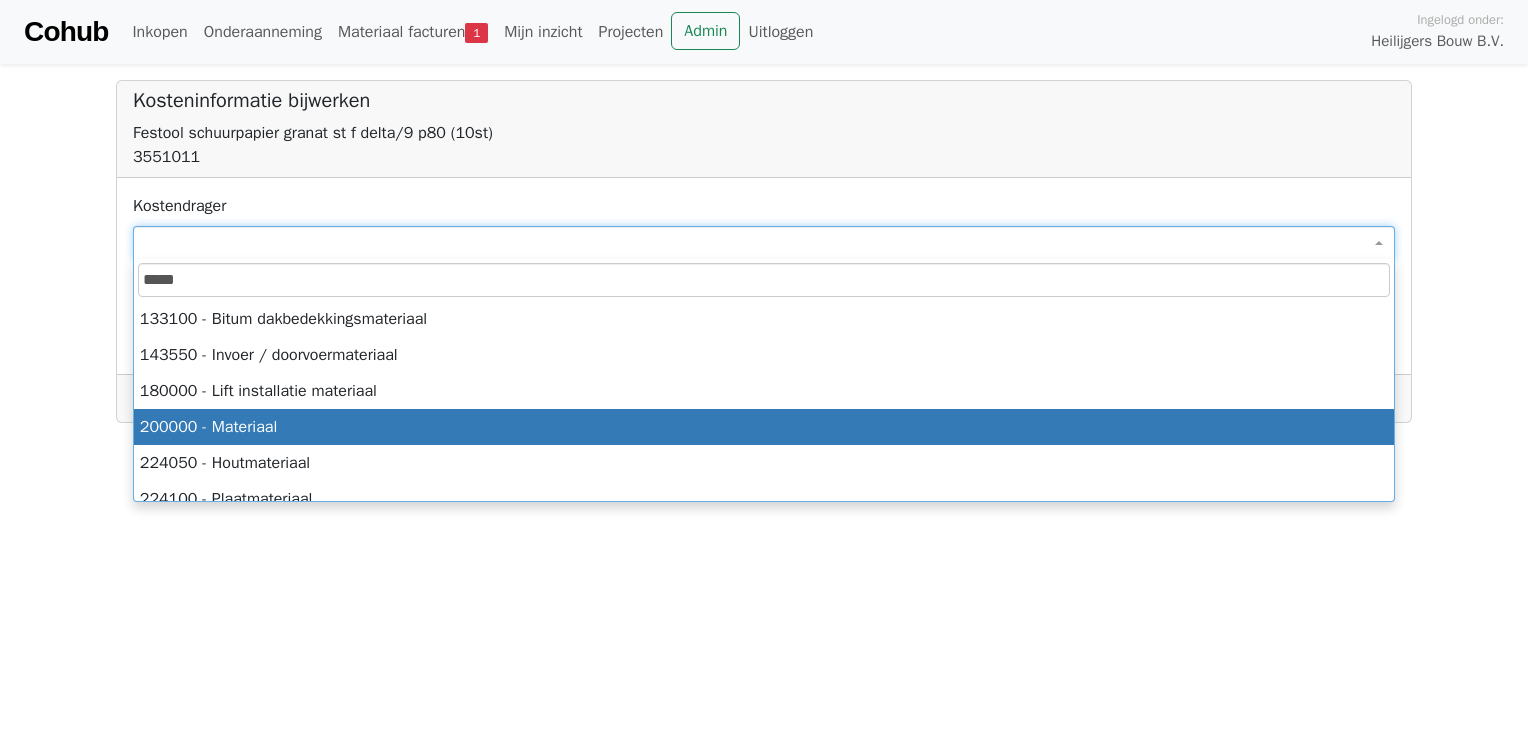 type on "*****" 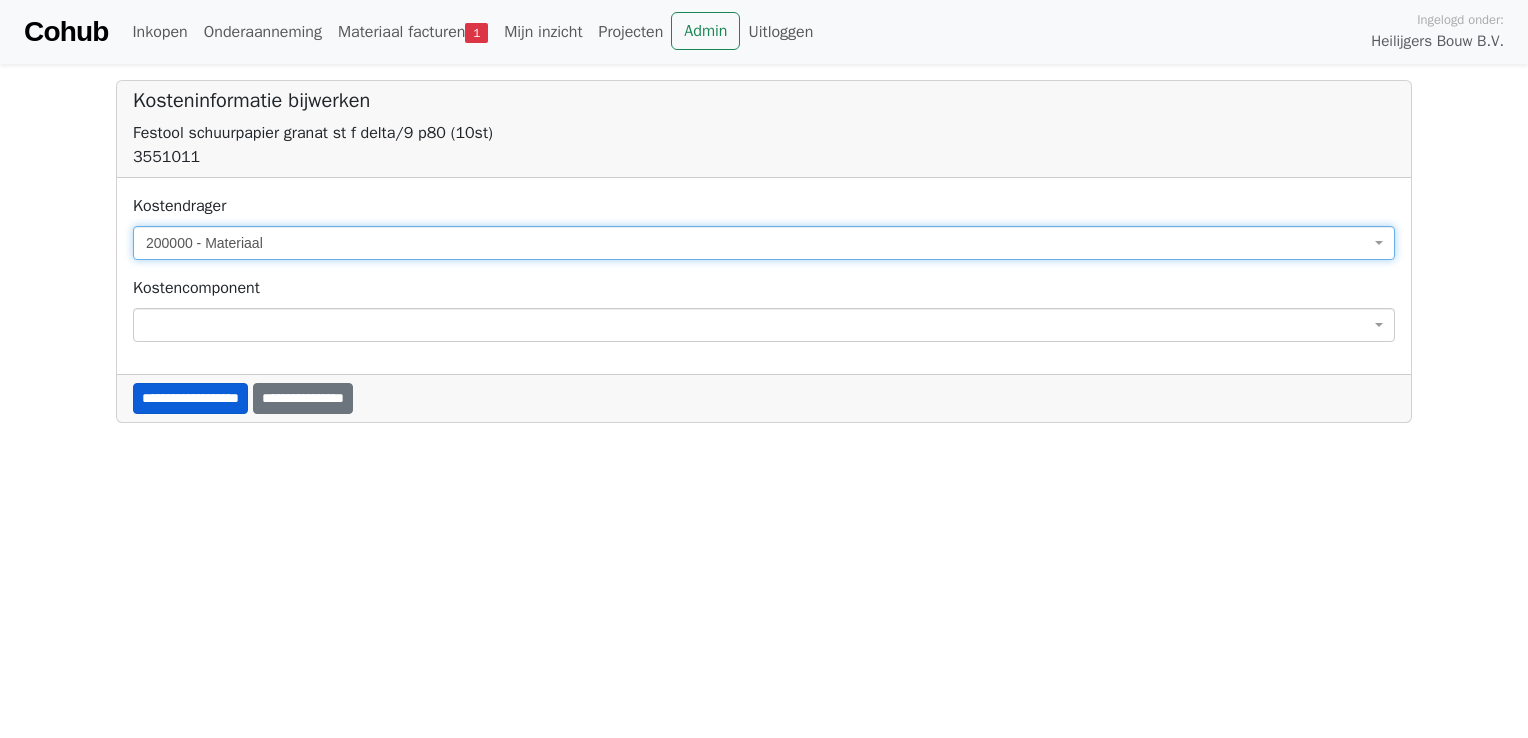 click on "**********" at bounding box center [190, 398] 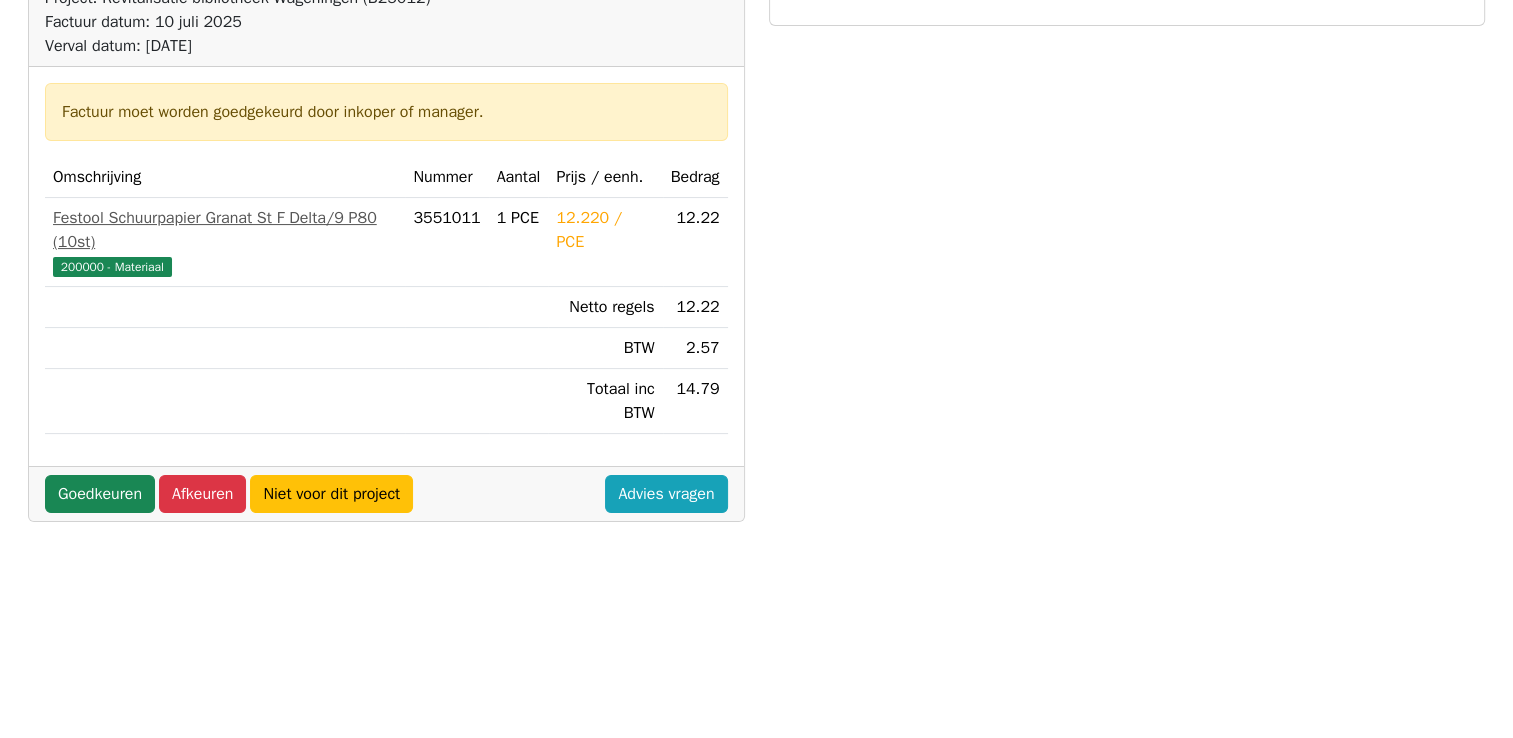scroll, scrollTop: 800, scrollLeft: 0, axis: vertical 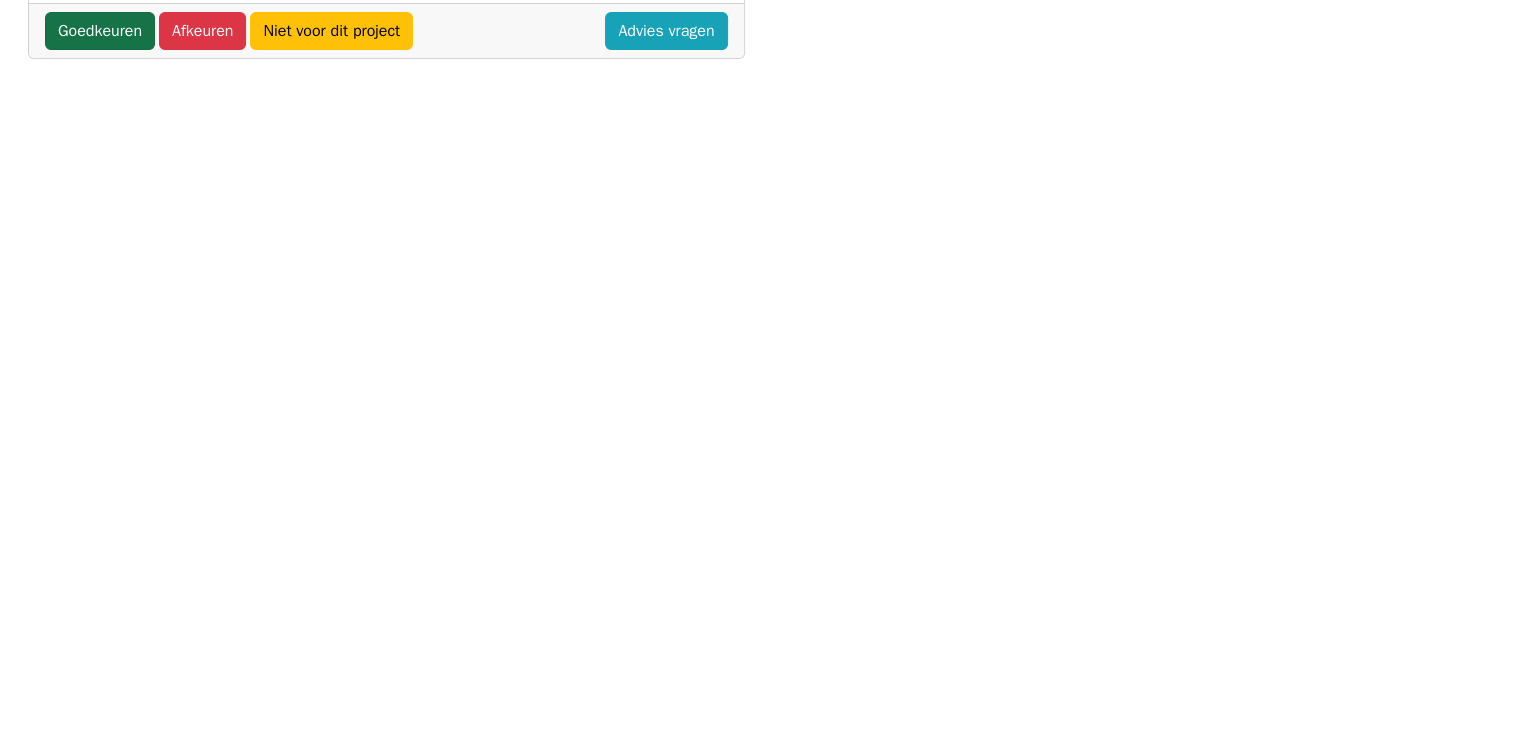 click on "Goedkeuren" at bounding box center [100, 31] 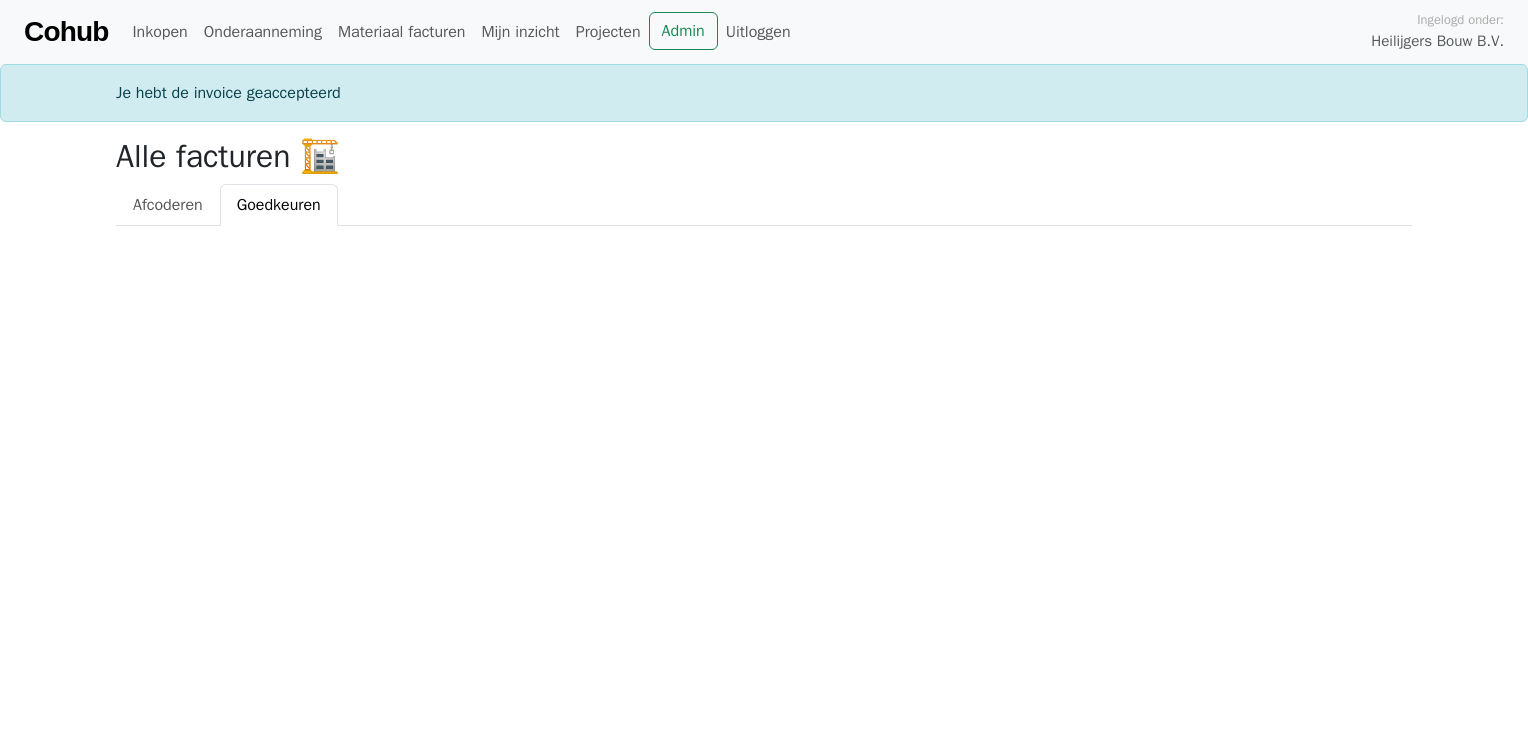 scroll, scrollTop: 0, scrollLeft: 0, axis: both 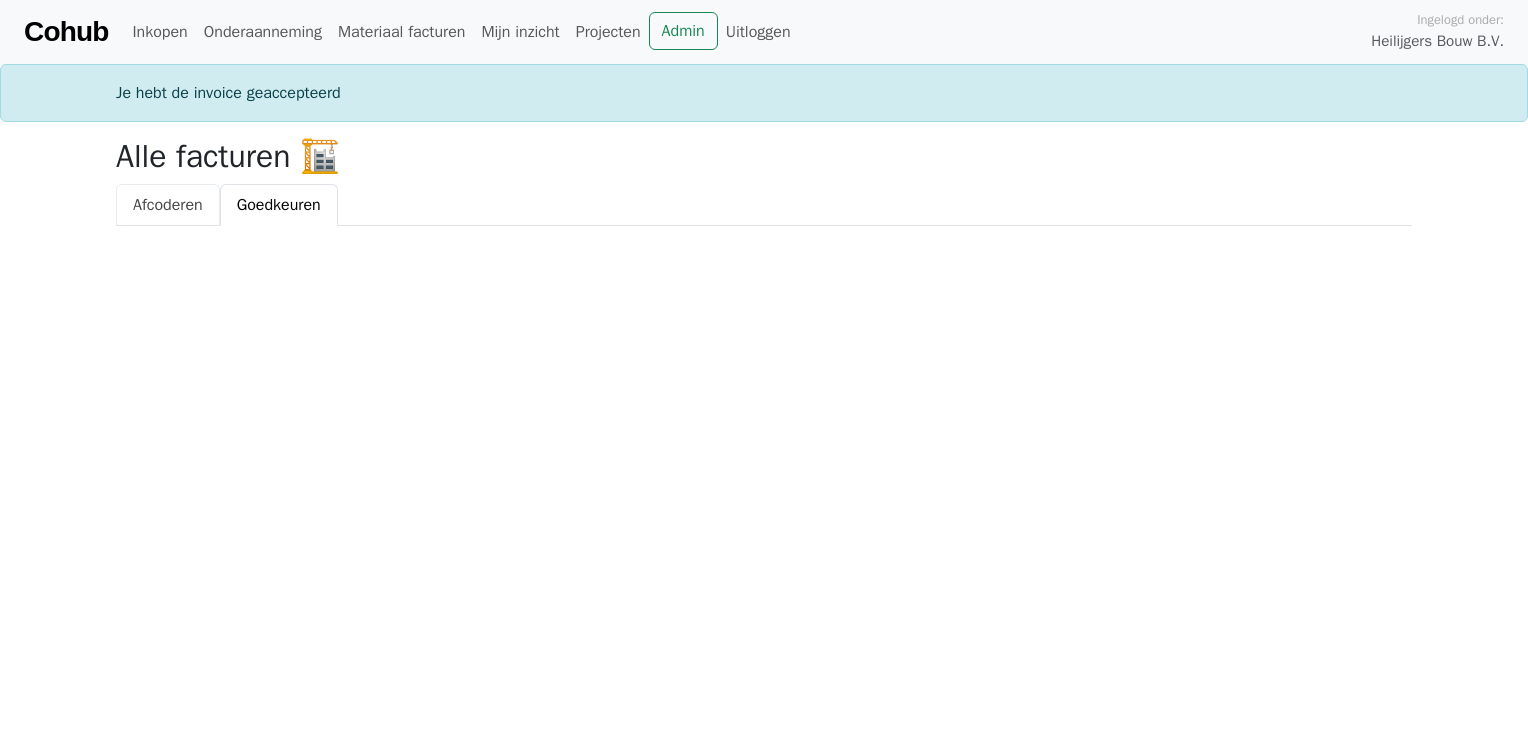 click on "Afcoderen" at bounding box center (168, 205) 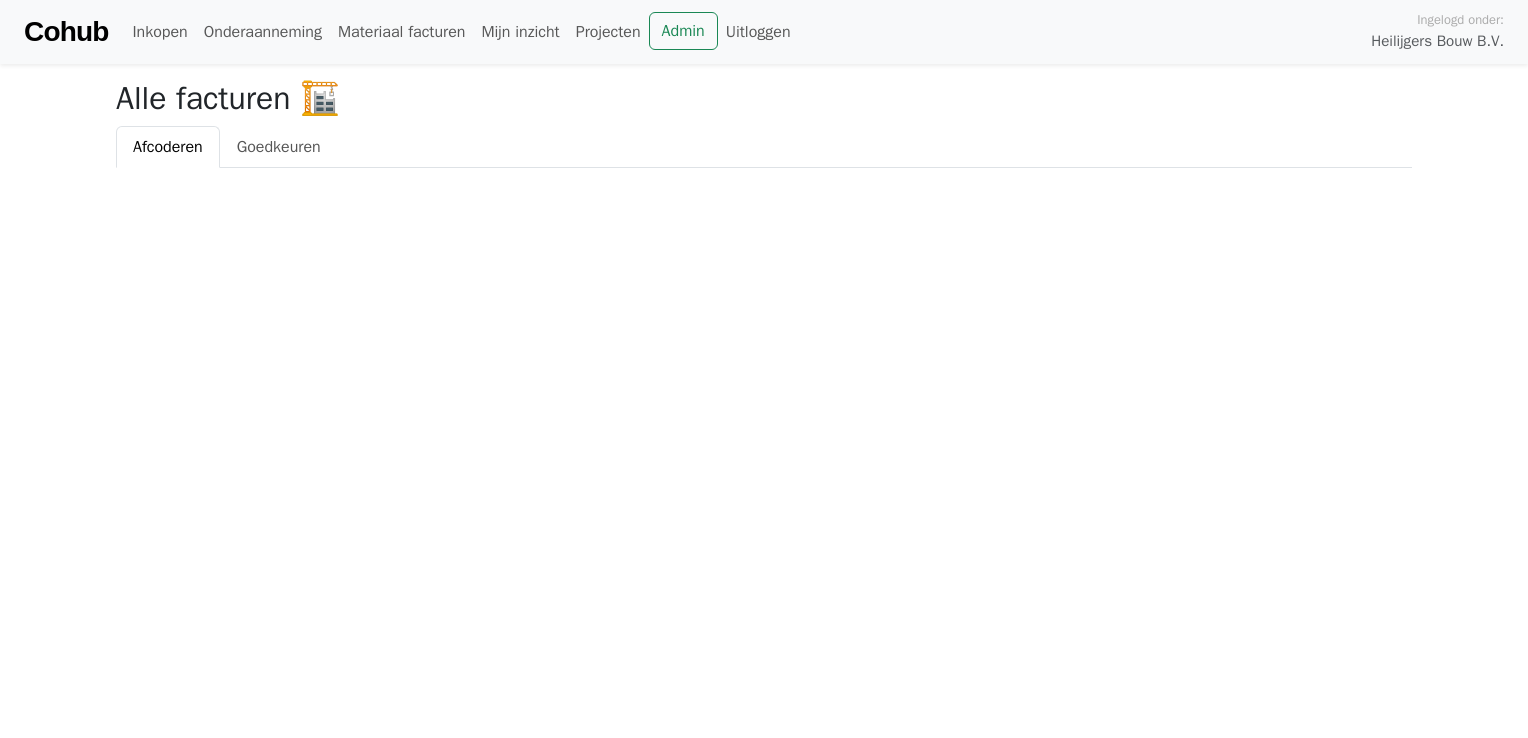 scroll, scrollTop: 0, scrollLeft: 0, axis: both 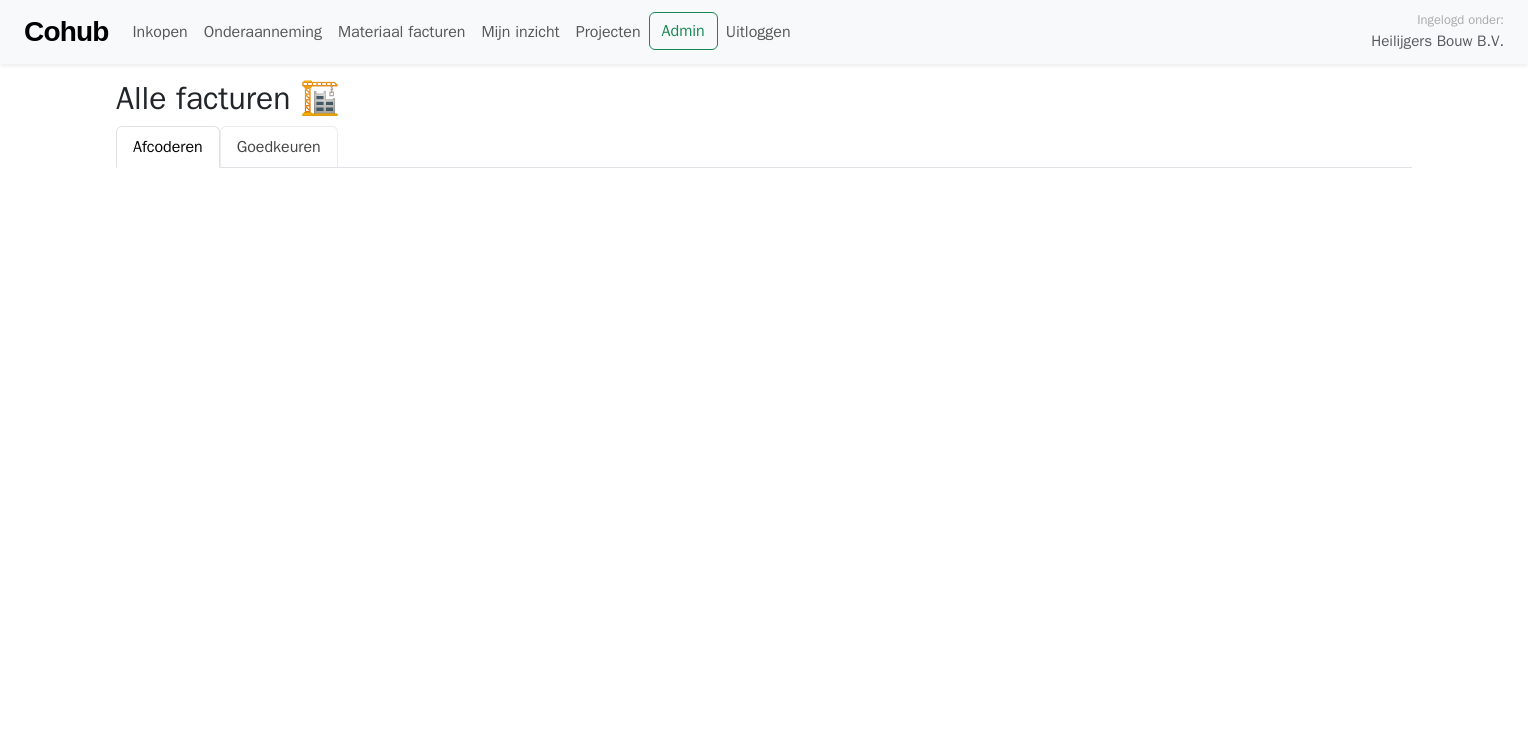 click on "Goedkeuren" at bounding box center [279, 147] 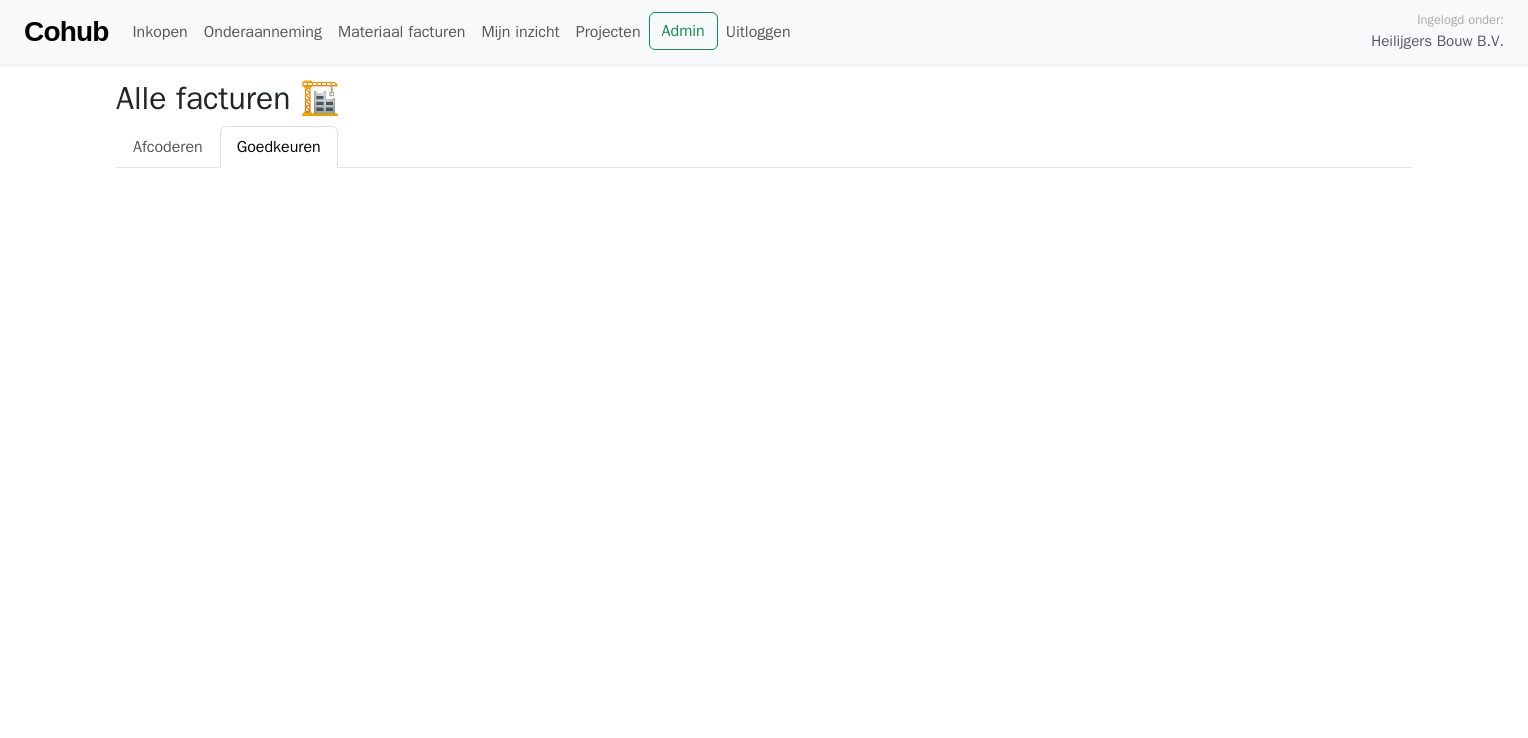 scroll, scrollTop: 0, scrollLeft: 0, axis: both 